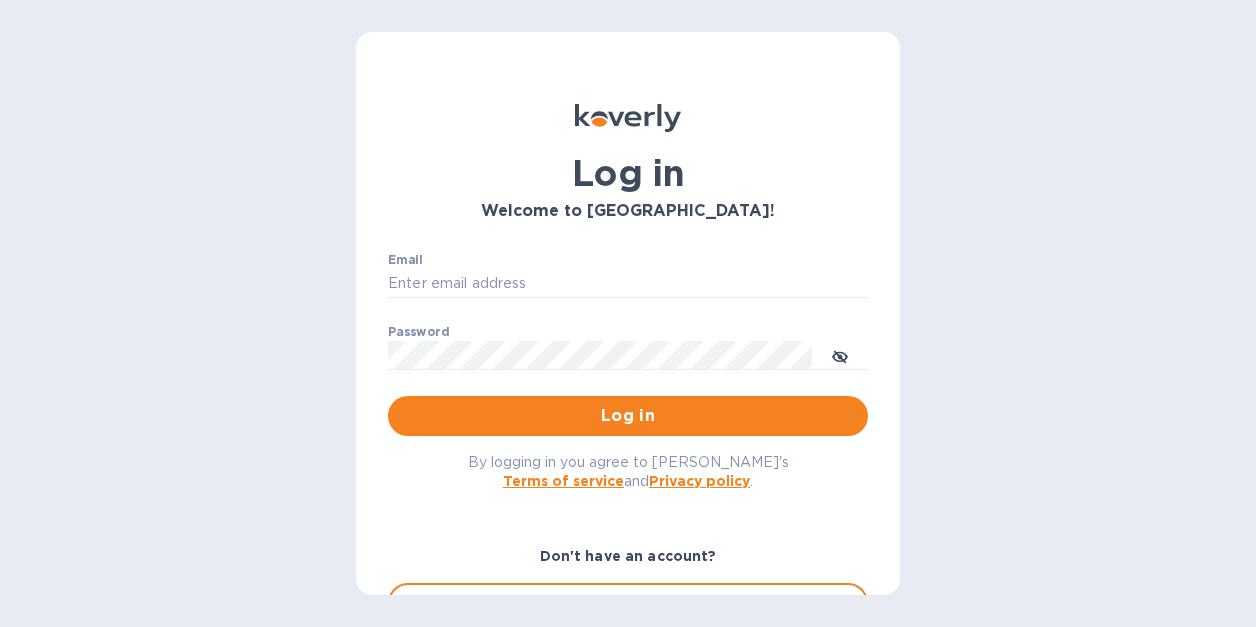 scroll, scrollTop: 0, scrollLeft: 0, axis: both 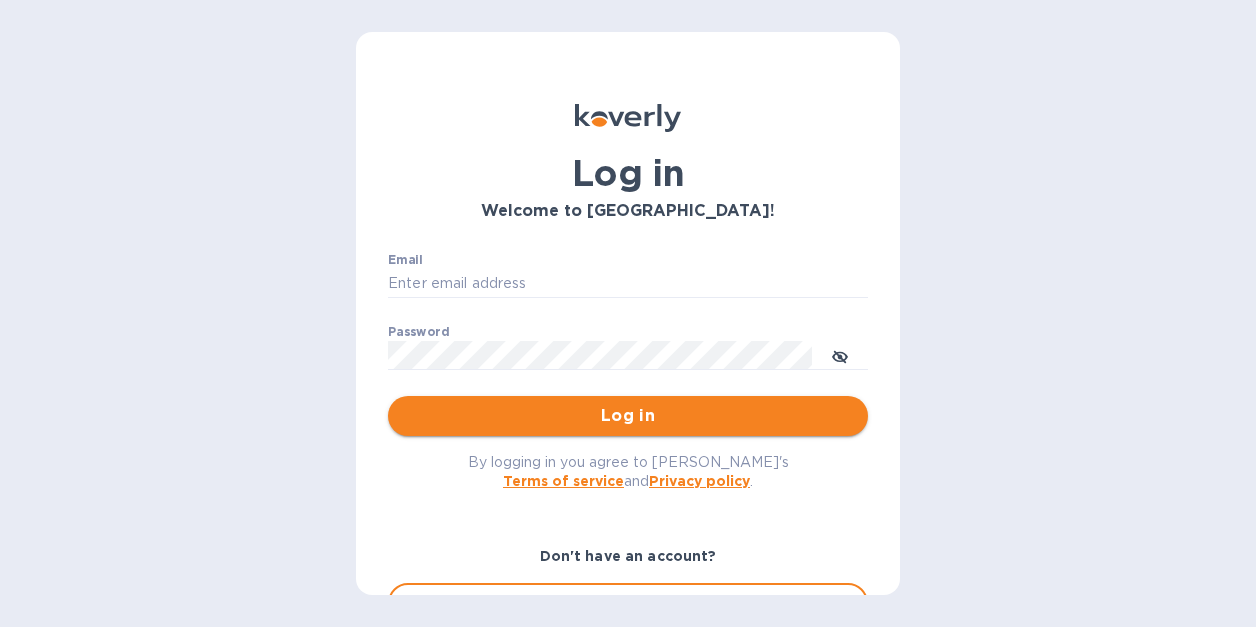 type on "[PERSON_NAME][EMAIL_ADDRESS][PERSON_NAME][PERSON_NAME][DOMAIN_NAME]" 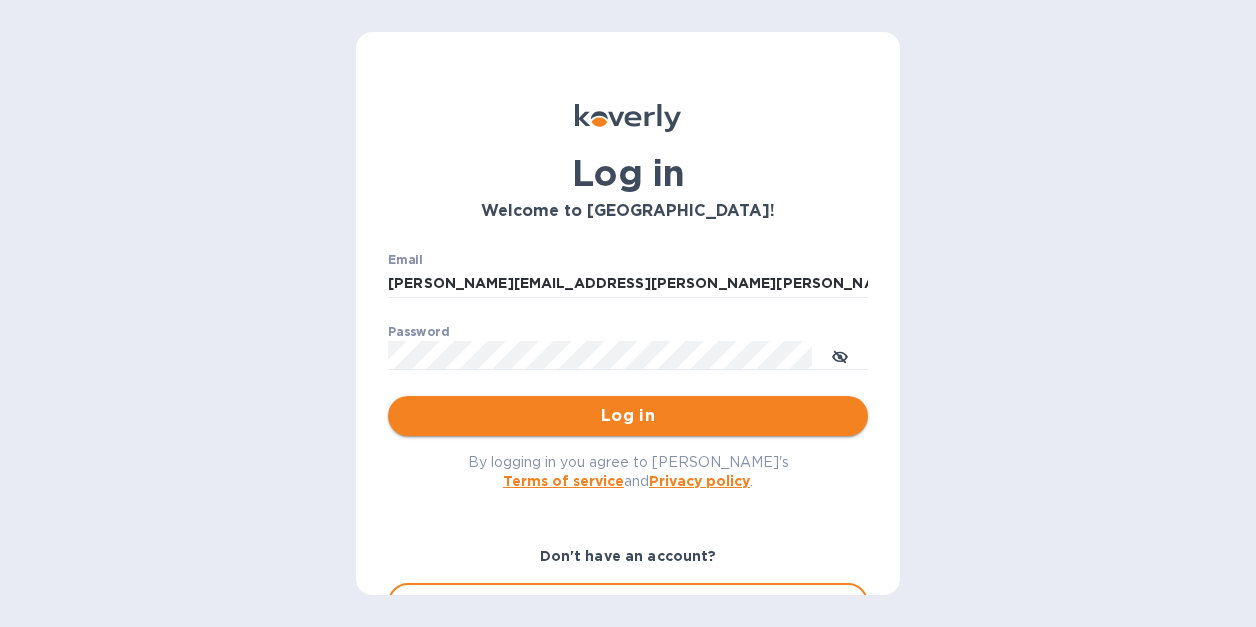 click on "Log in" at bounding box center [628, 416] 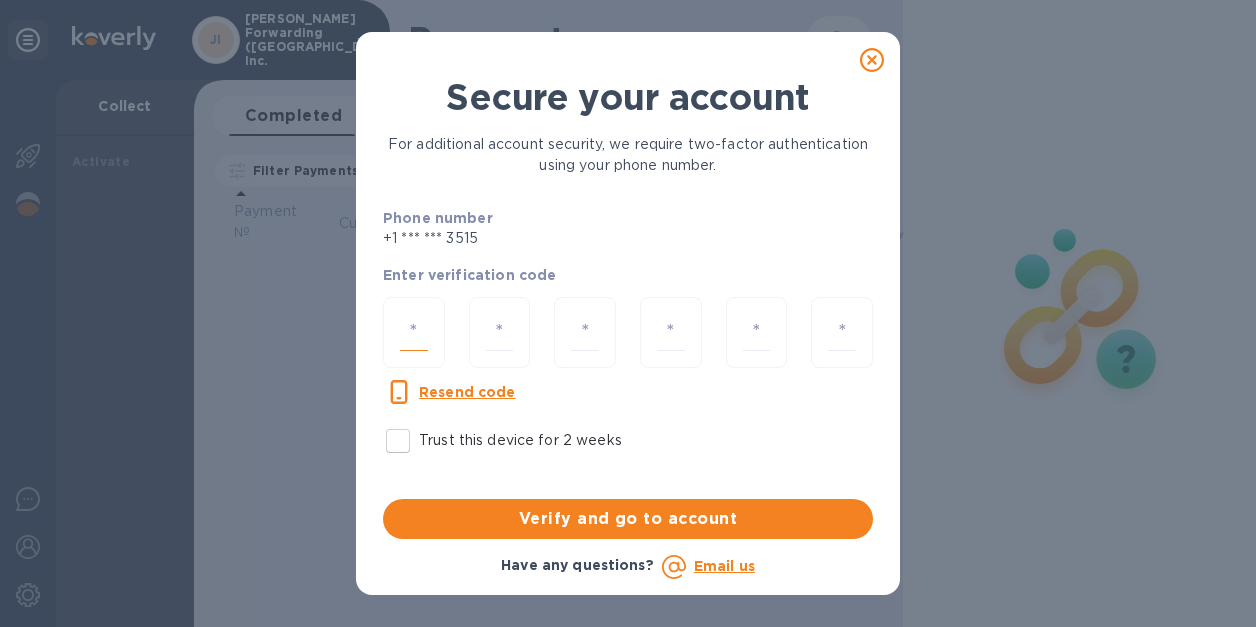 click at bounding box center (414, 332) 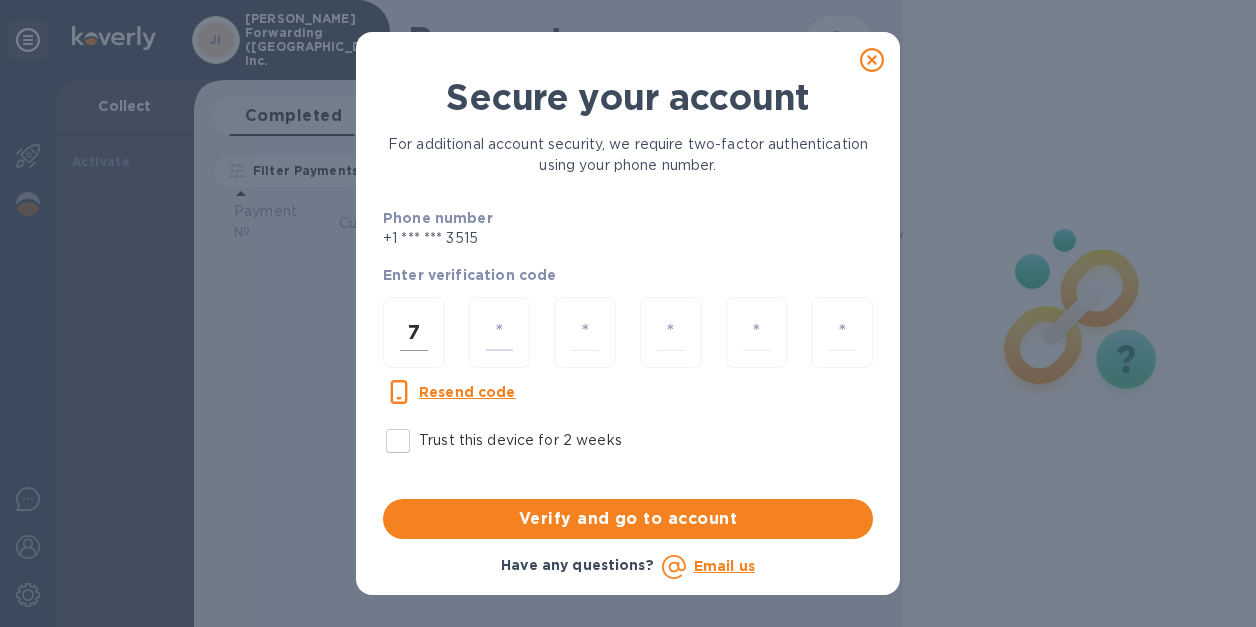 type on "1" 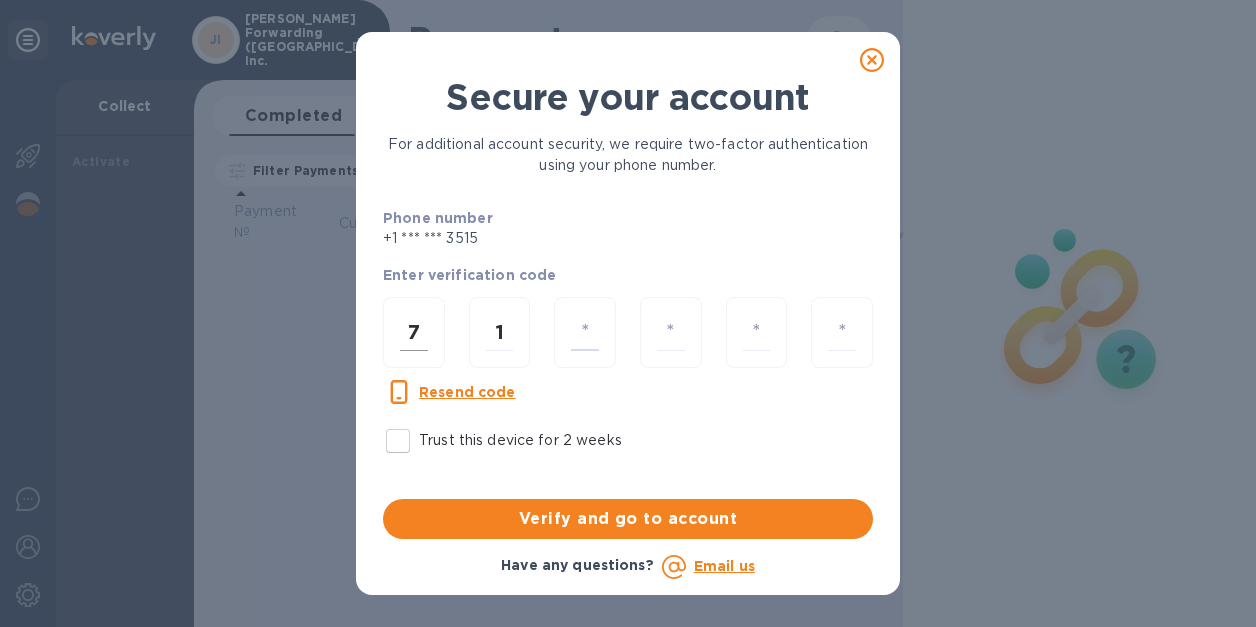 type on "9" 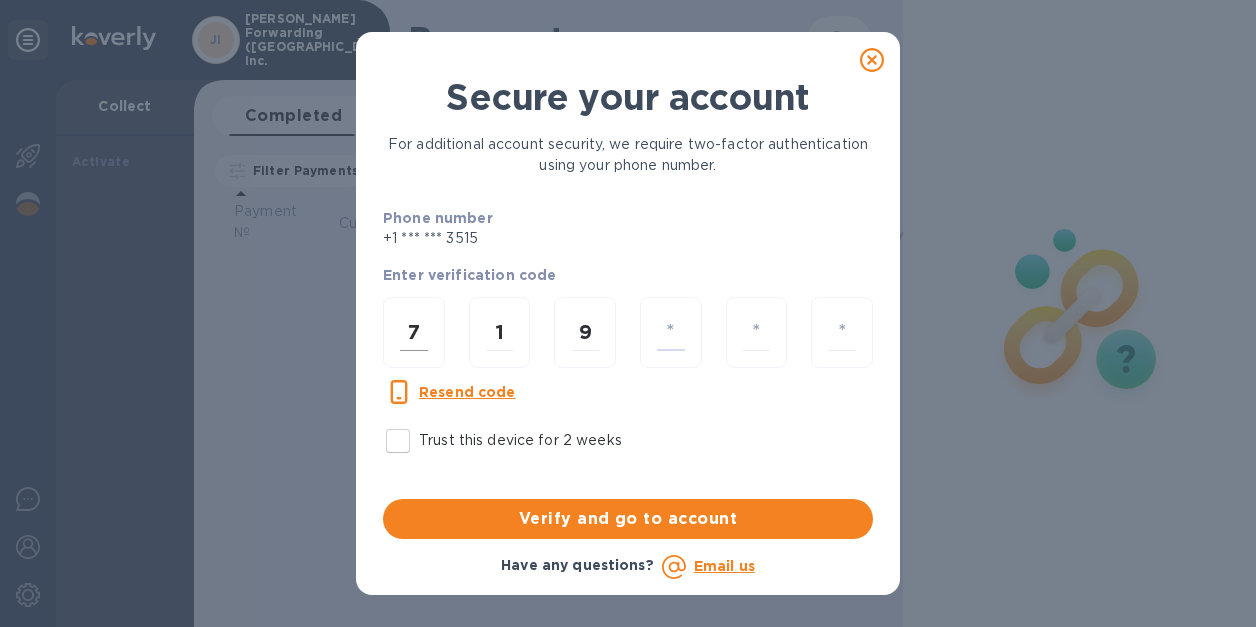 type on "9" 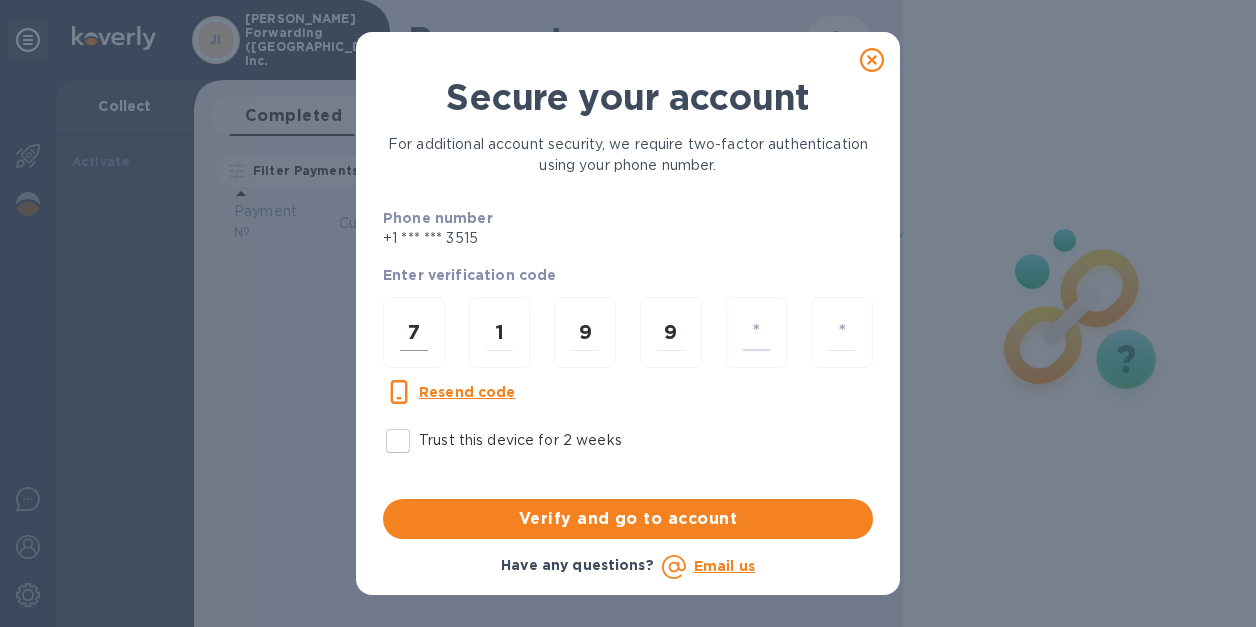 type on "3" 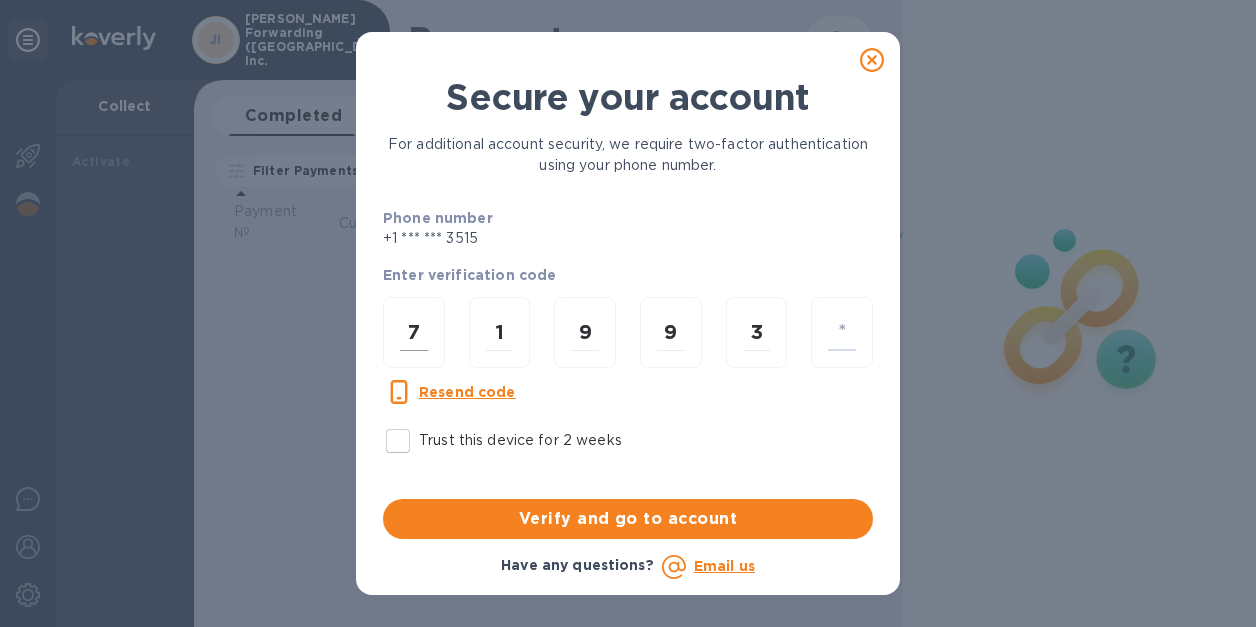 type on "7" 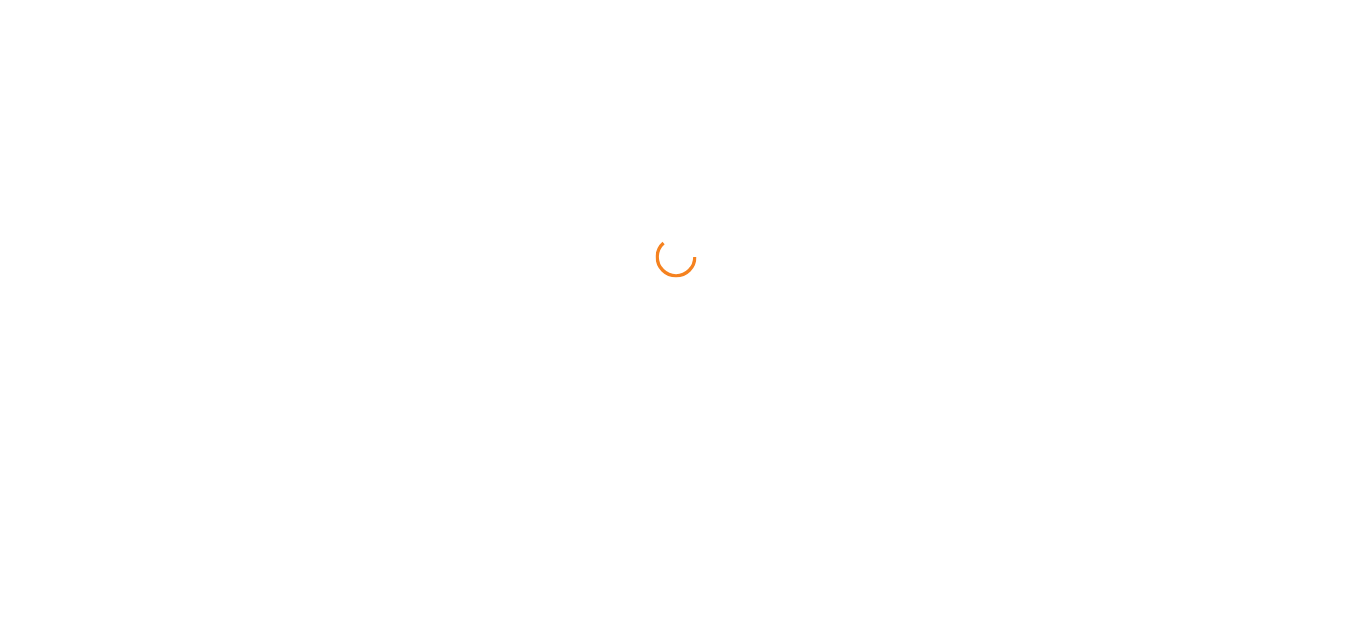 scroll, scrollTop: 0, scrollLeft: 0, axis: both 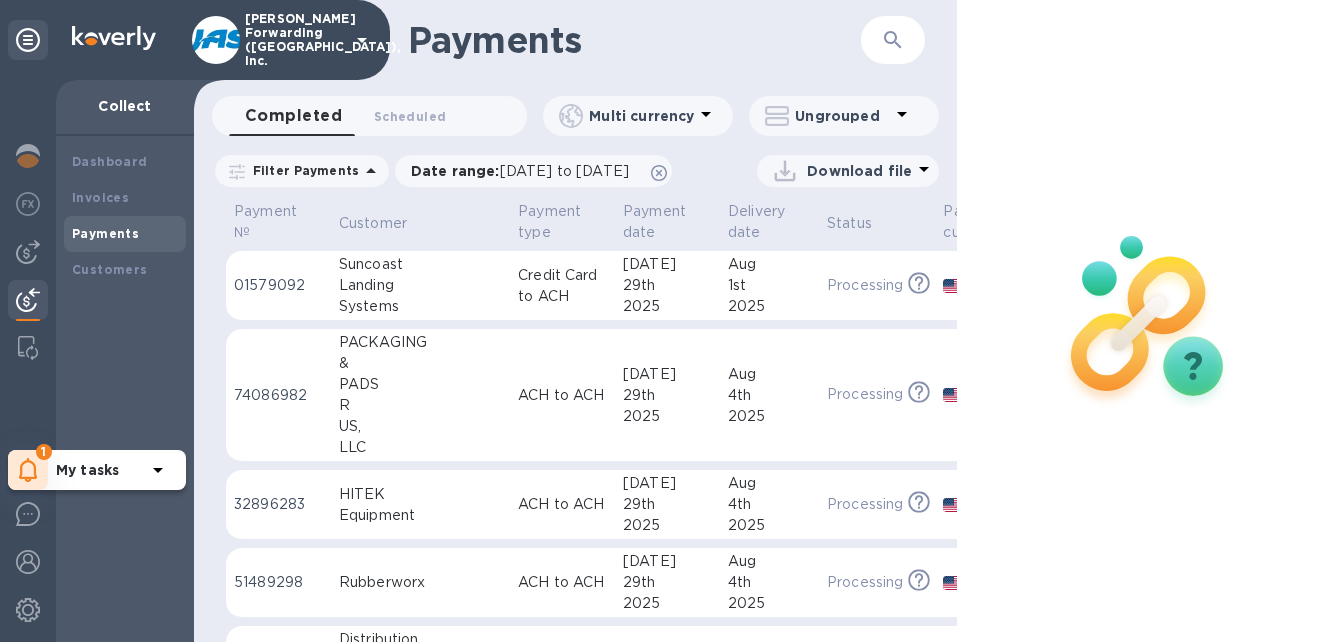 click 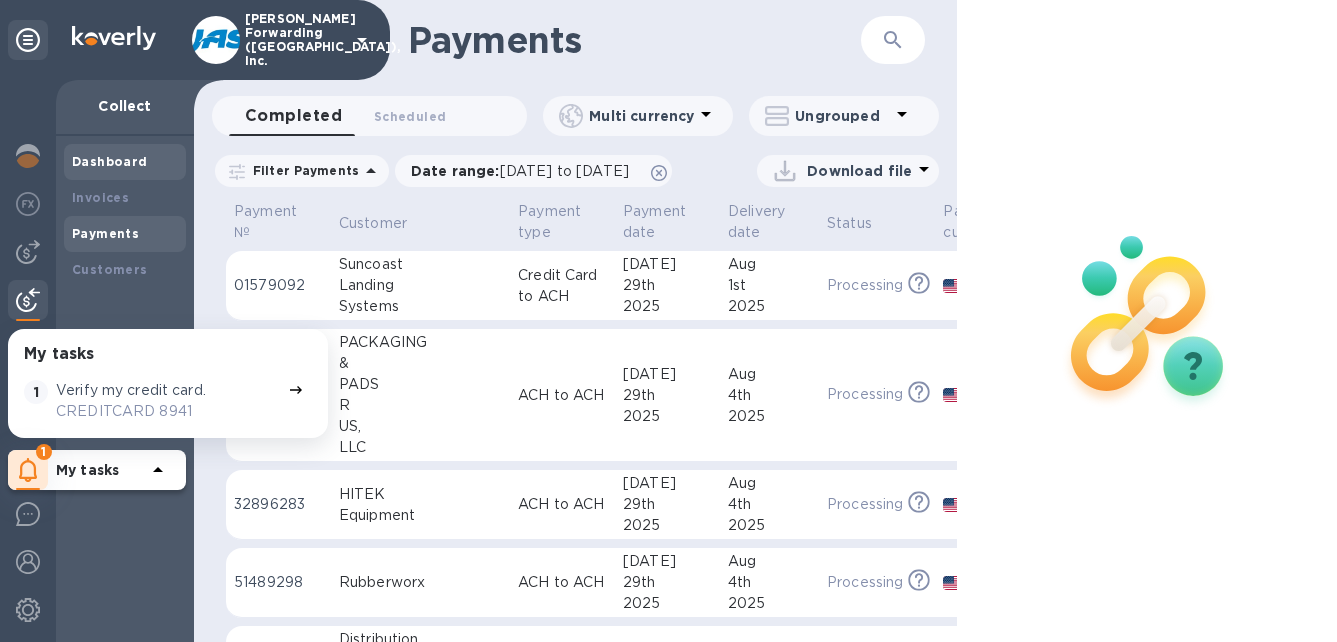 click on "Dashboard" at bounding box center (110, 161) 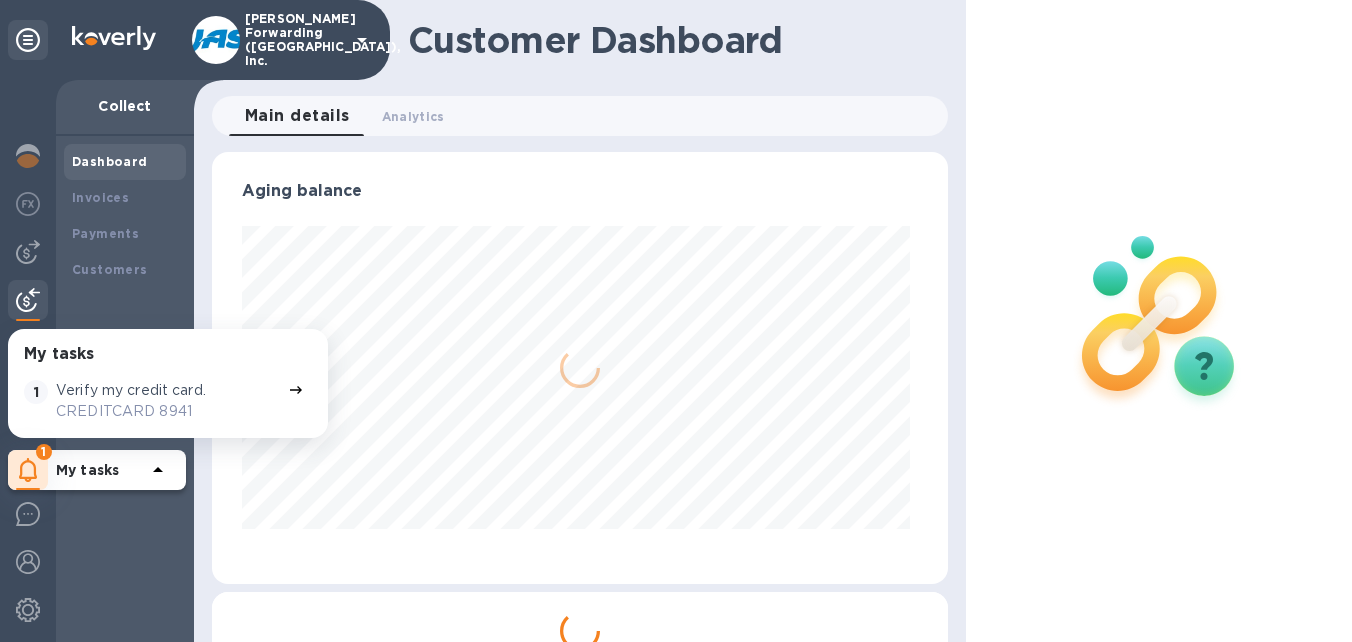 scroll, scrollTop: 999568, scrollLeft: 999272, axis: both 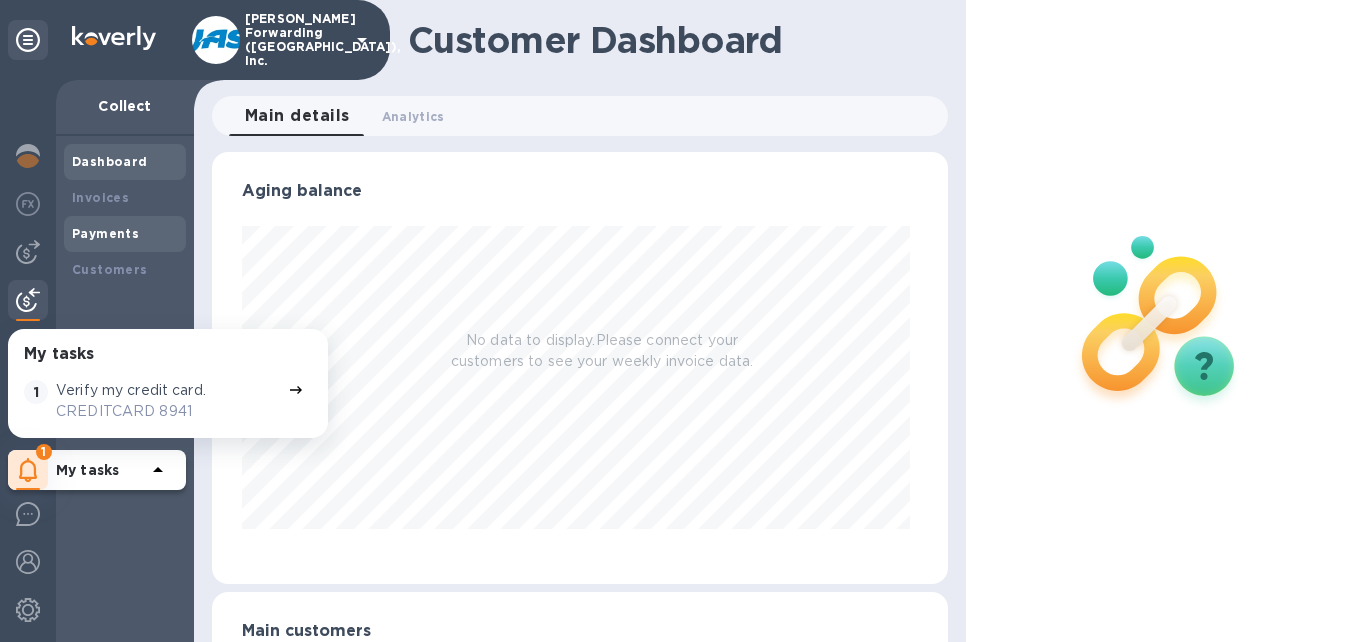 click on "Payments" at bounding box center (105, 233) 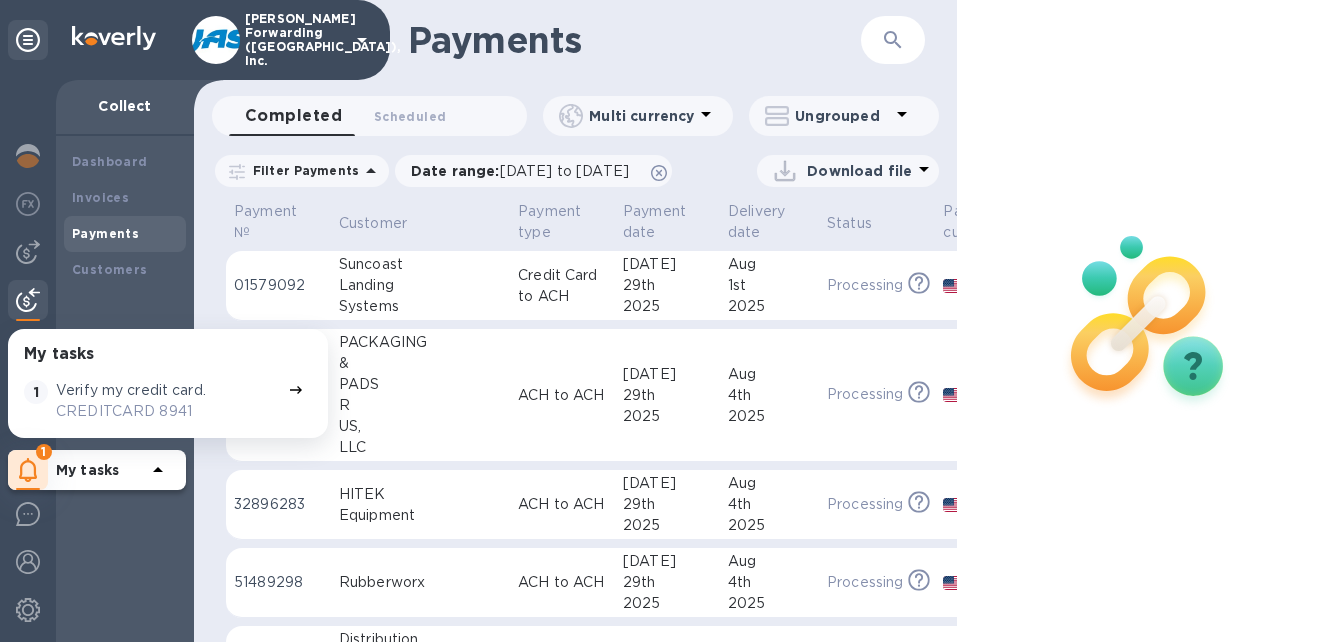 click 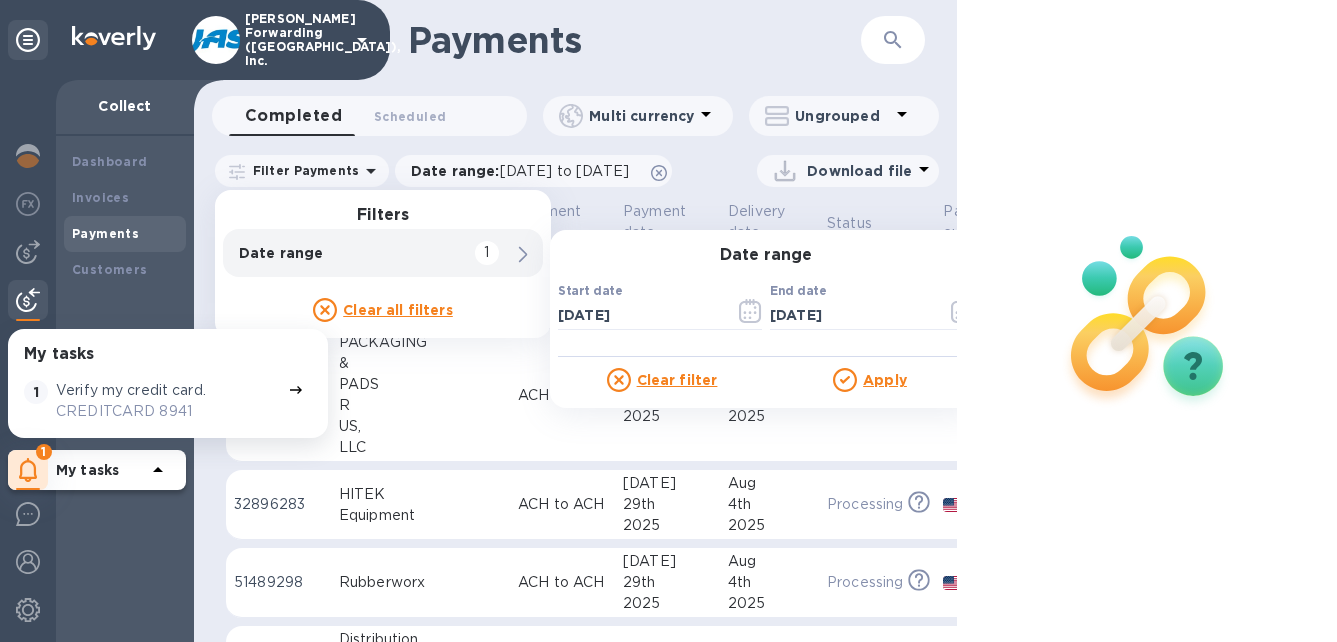 click on "Filter Payments Filters Date range 1 Date range Start date 06/29/2025 ​ End date 07/30/2025 ​ Clear filter Apply Clear all filters Date range :  06/29/2025 to 07/30/2025 Download file" at bounding box center [575, 175] 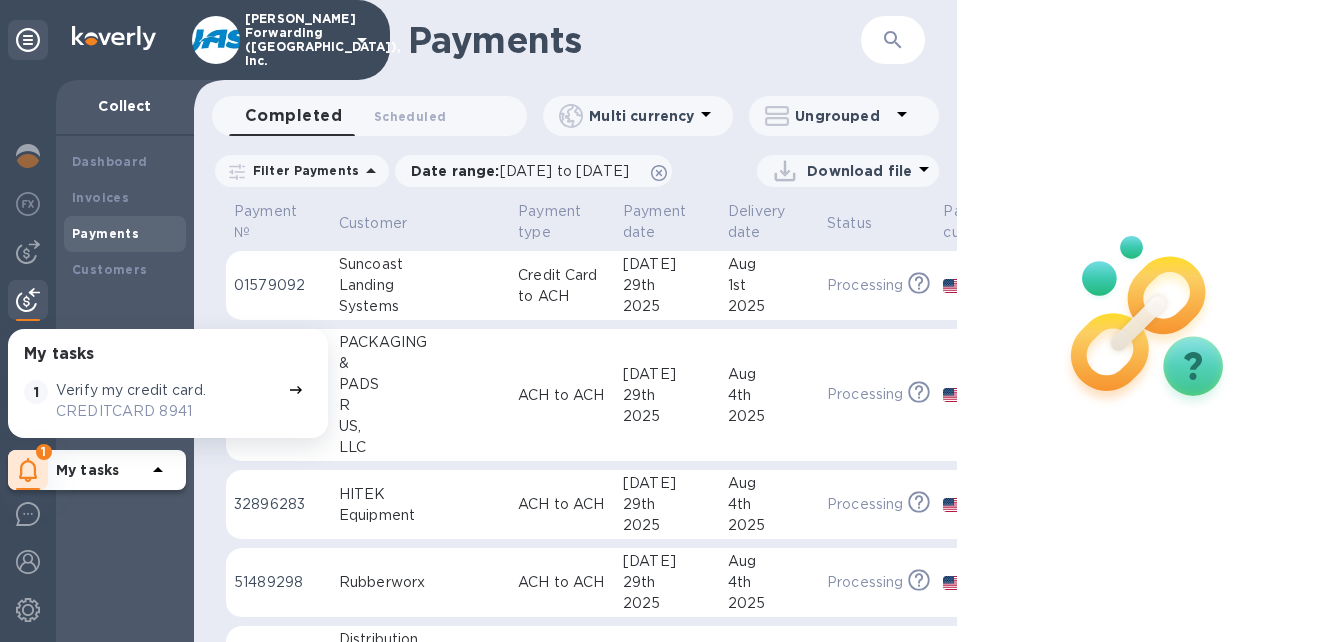 drag, startPoint x: 1036, startPoint y: 71, endPoint x: 1039, endPoint y: 89, distance: 18.248287 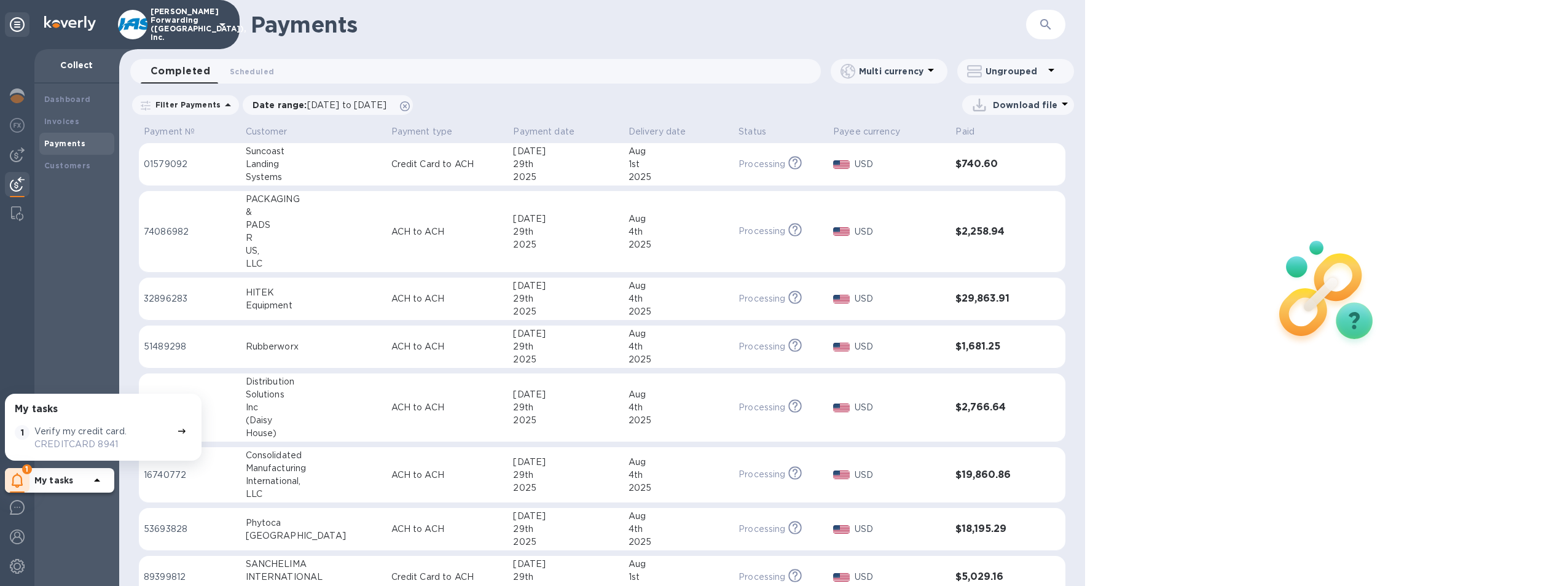 drag, startPoint x: 1455, startPoint y: 54, endPoint x: 1484, endPoint y: 164, distance: 113.75852 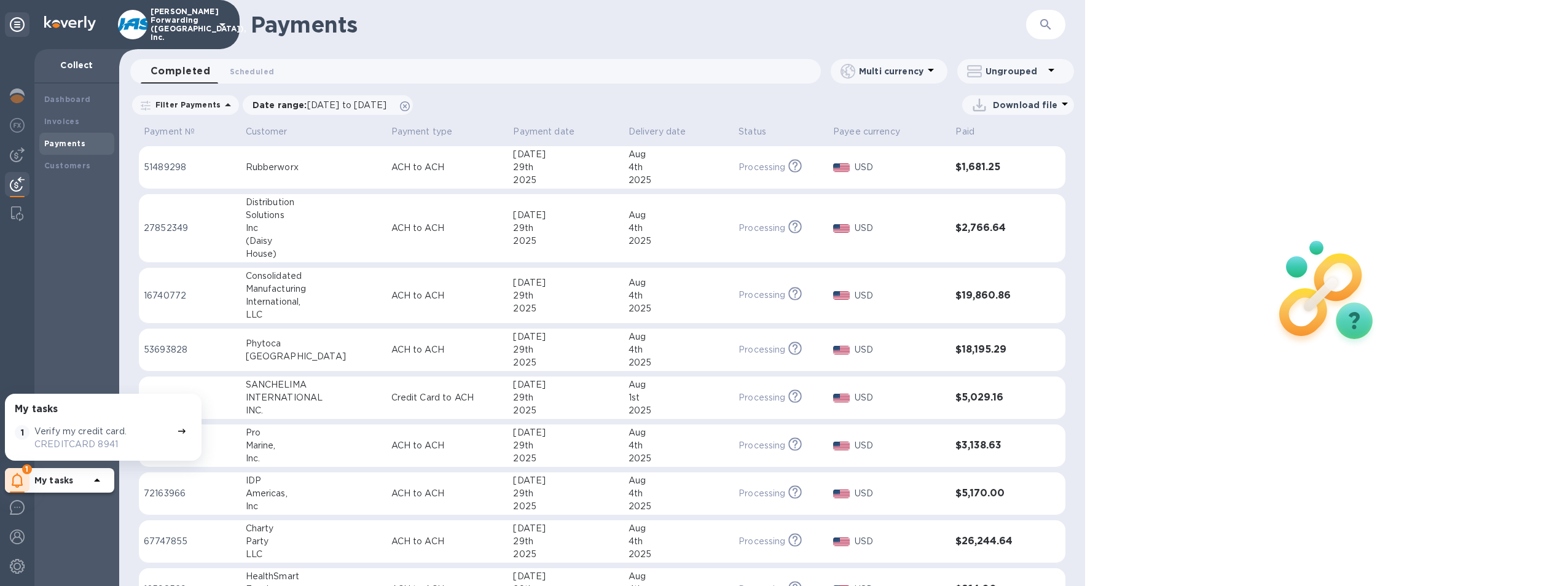 scroll, scrollTop: 246, scrollLeft: 0, axis: vertical 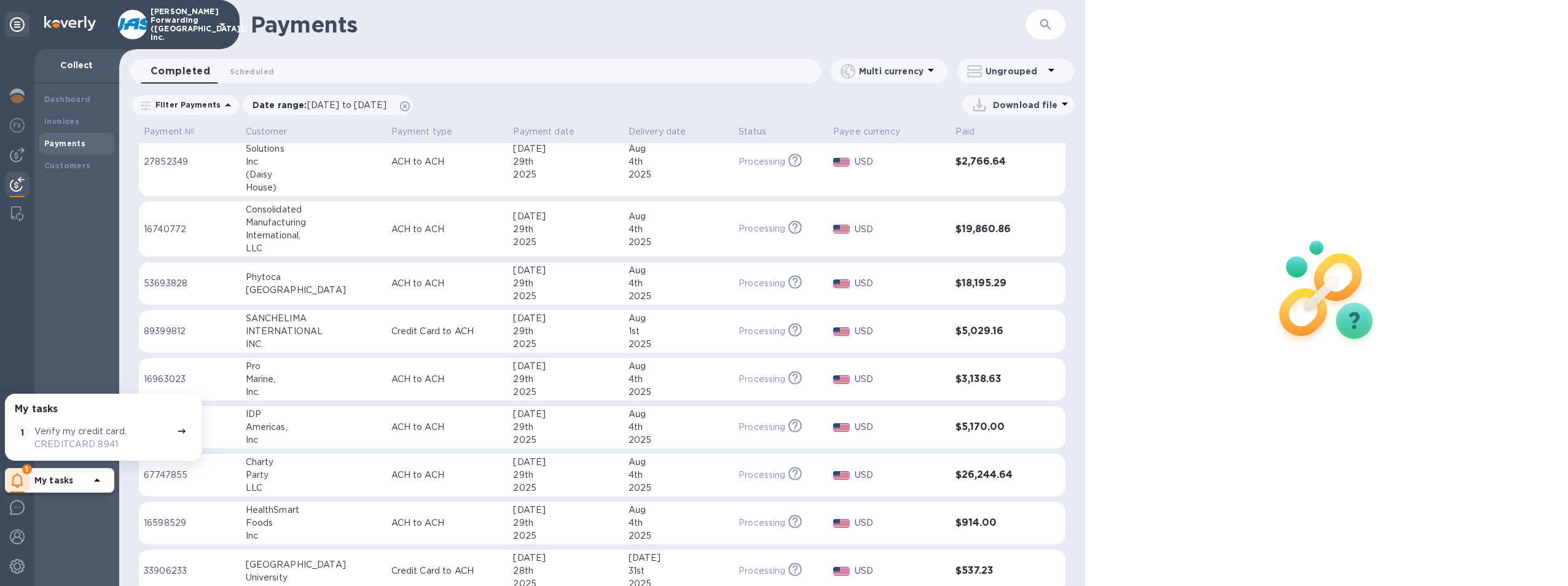 click on "Completed 0 Scheduled 0" at bounding box center (480, 71) 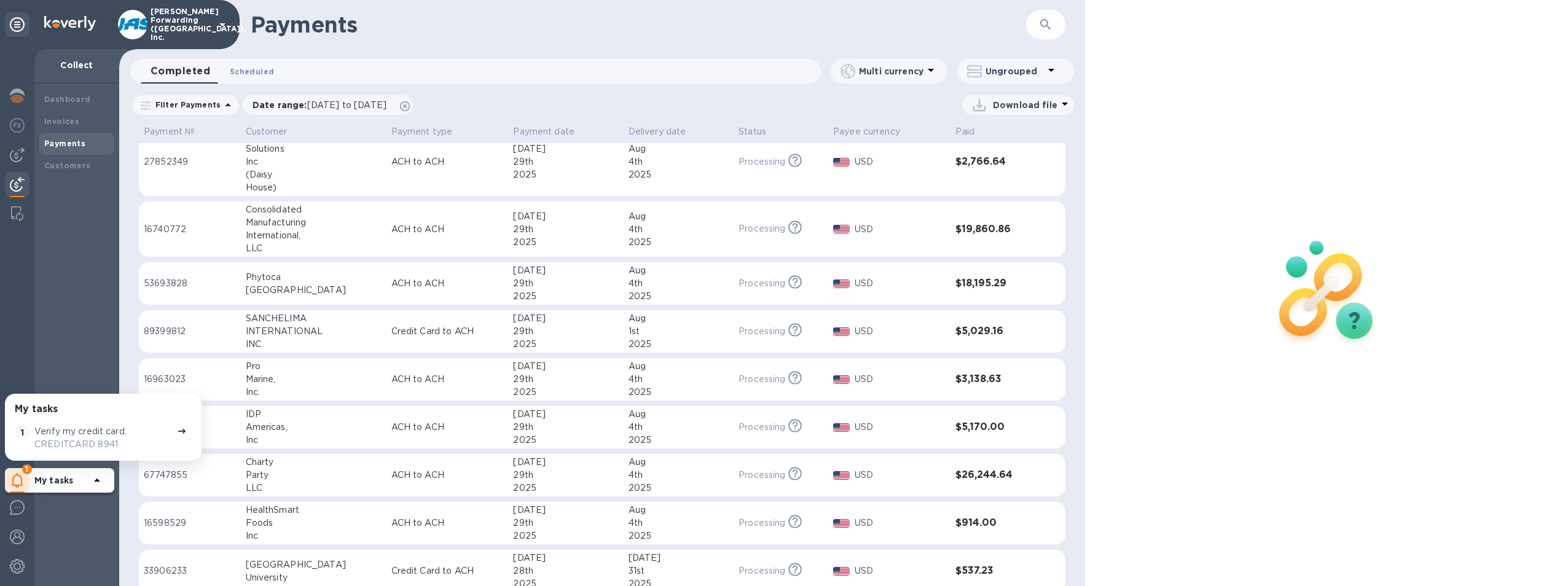 click on "Scheduled 0" at bounding box center [252, 71] 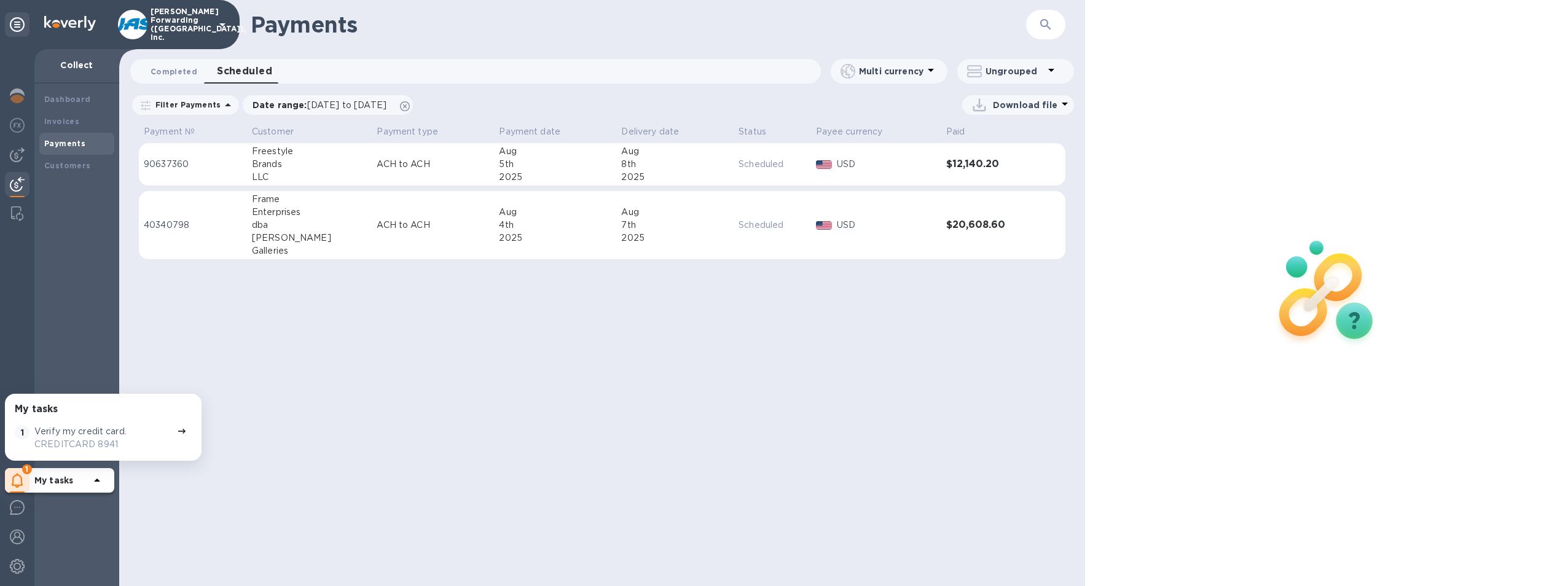 click on "Completed 0" at bounding box center (174, 71) 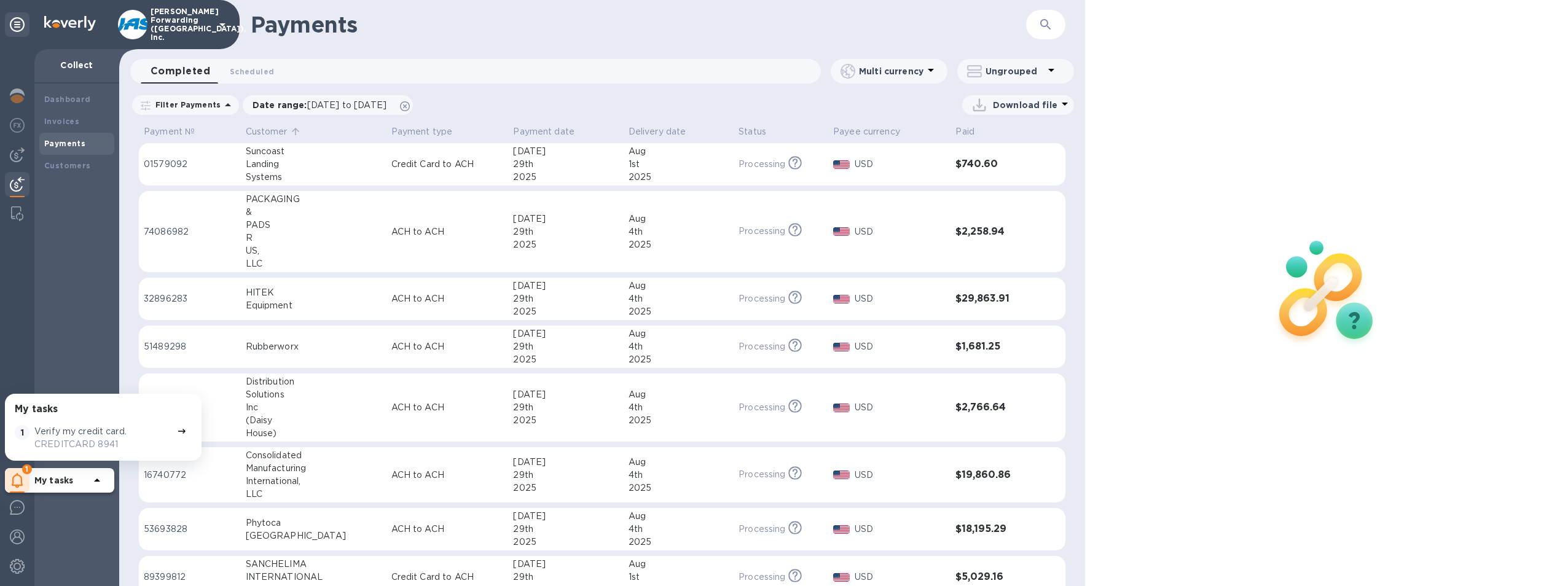 click on "Customer" at bounding box center (267, 131) 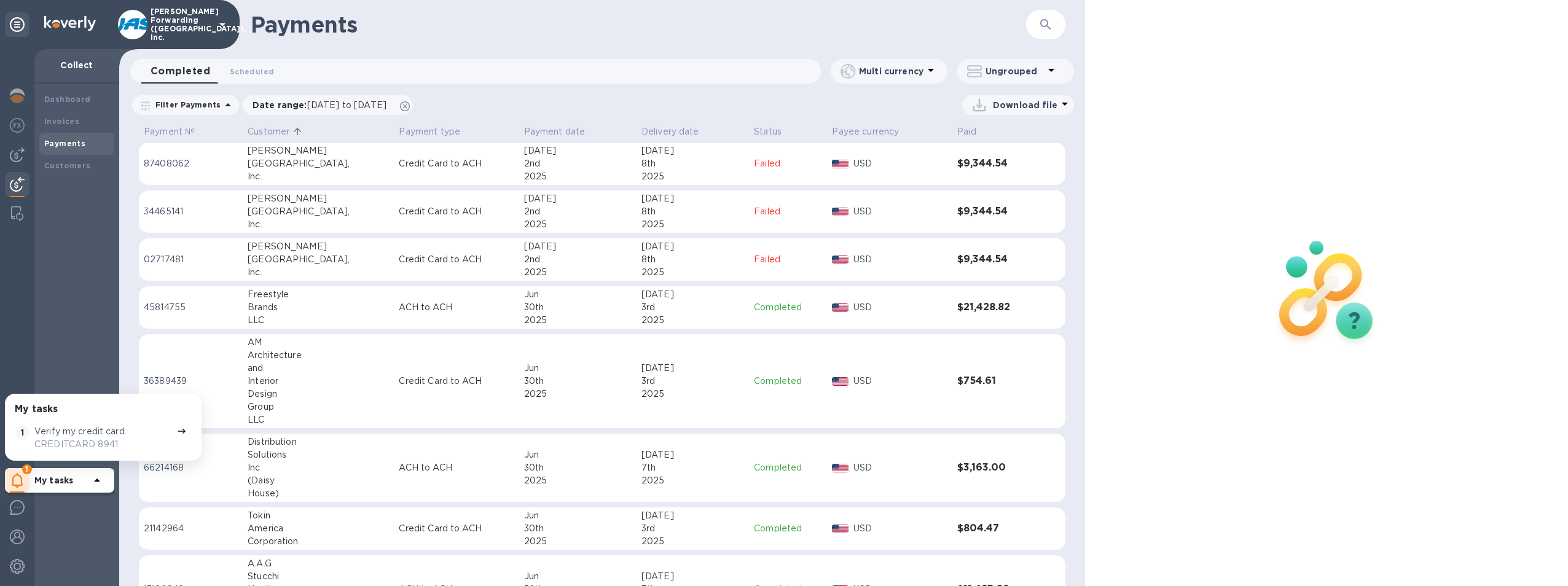 scroll, scrollTop: 0, scrollLeft: 0, axis: both 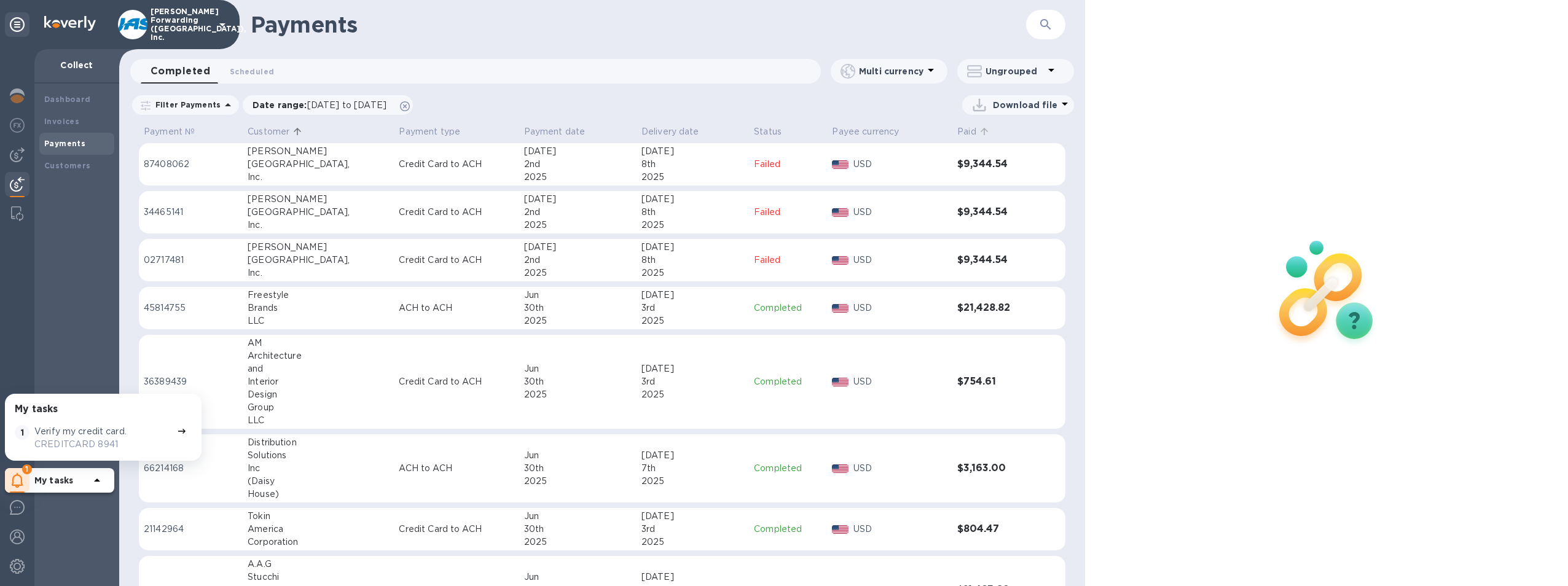 click on "Paid" at bounding box center (966, 131) 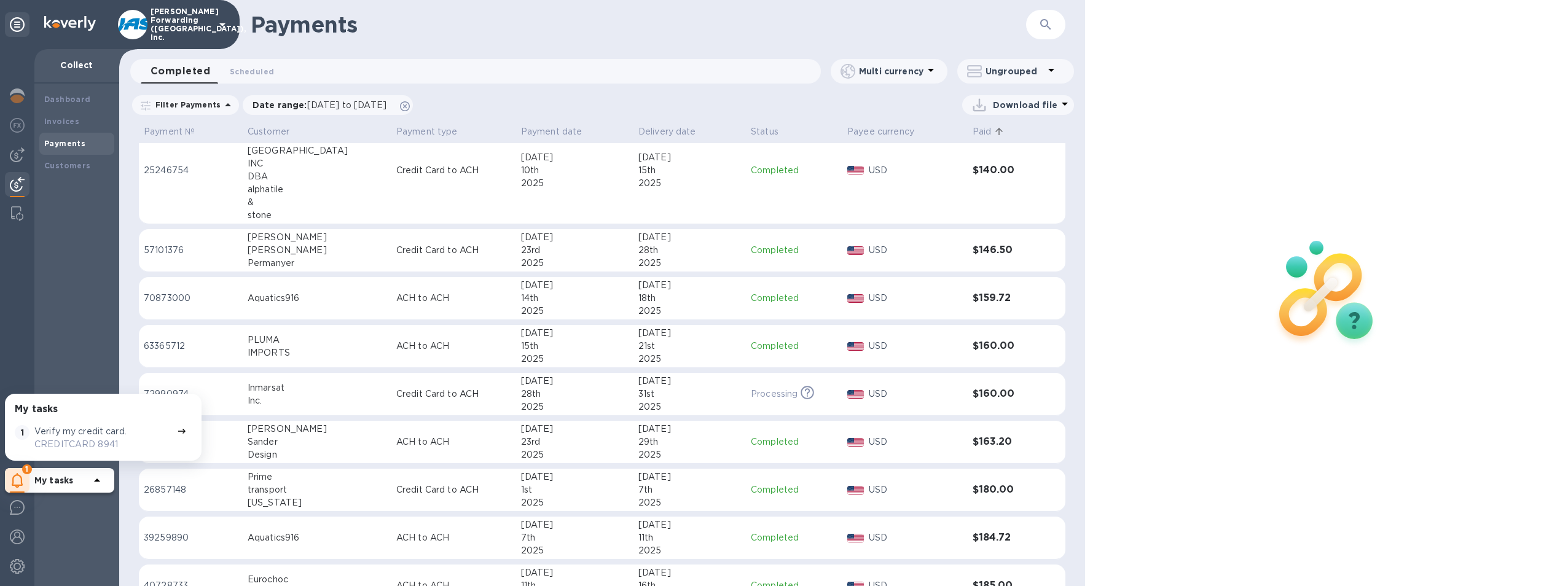 scroll, scrollTop: 773, scrollLeft: 0, axis: vertical 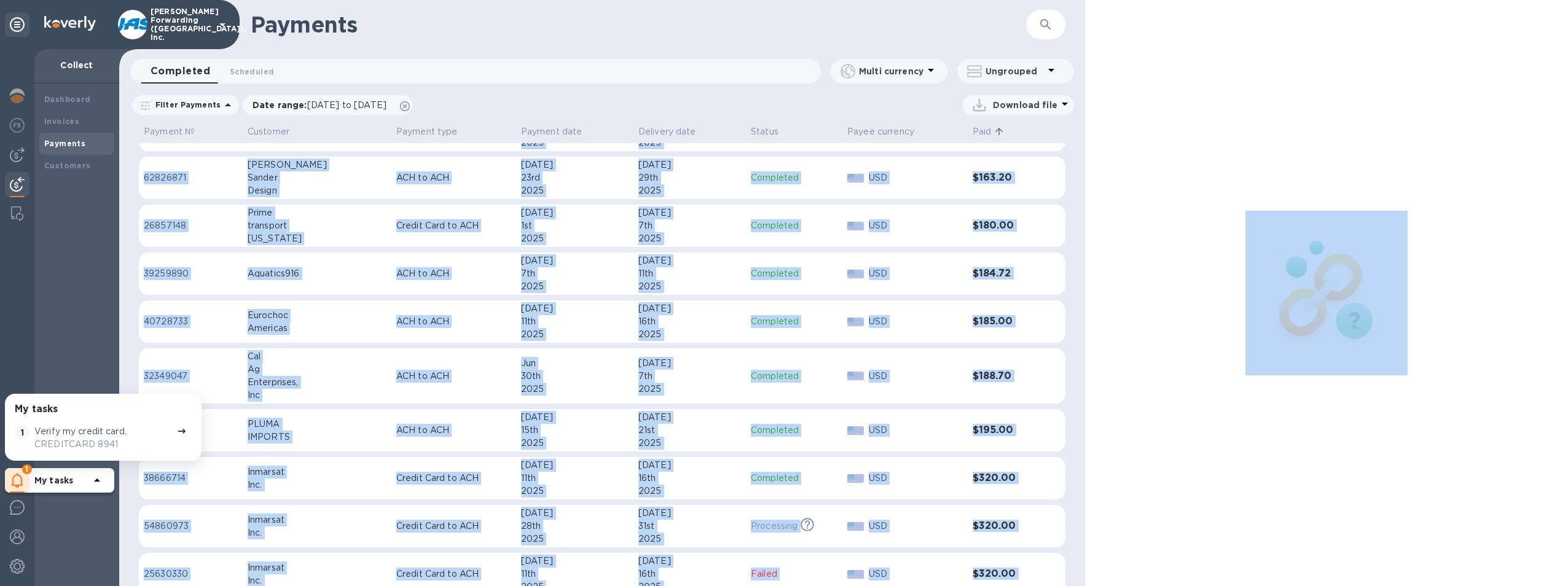 drag, startPoint x: 1086, startPoint y: 466, endPoint x: 1083, endPoint y: 549, distance: 83.0542 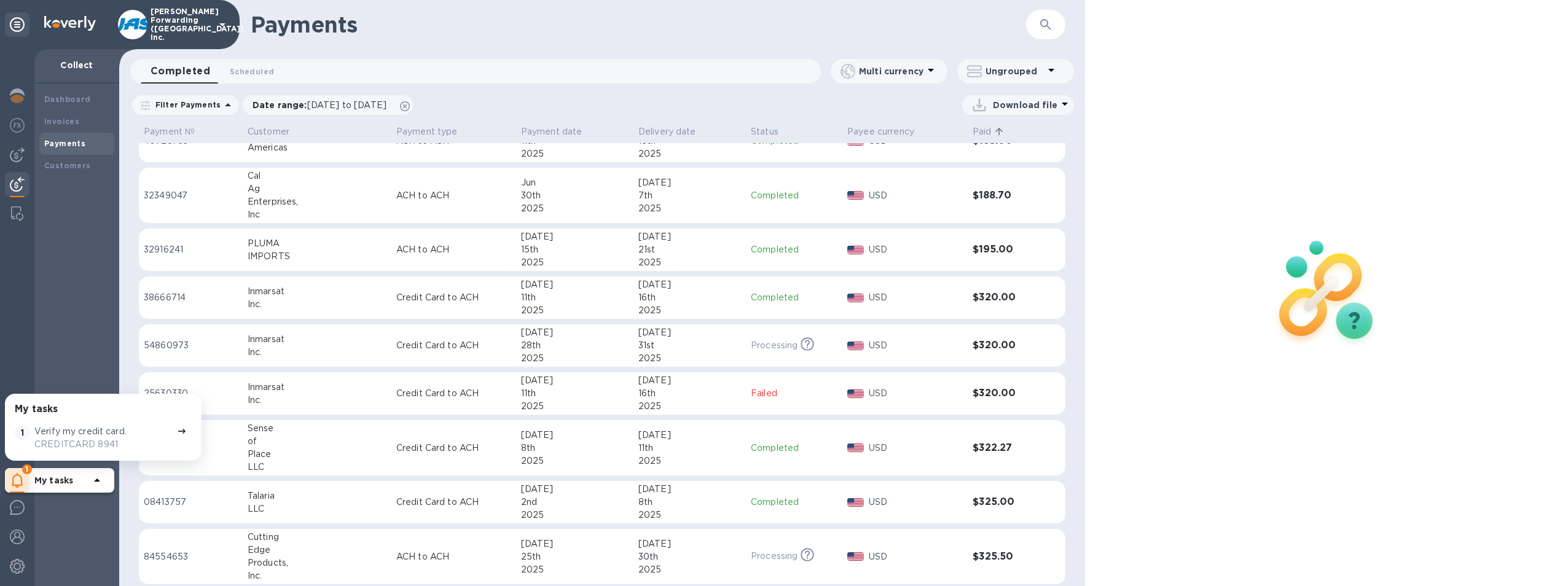 click on "Payment № Customer Payment type Payment date Delivery date Status Payee currency Paid 48347857 SN Credit Card to ACH Jul 27th 2025 Jul 30th 2025 Failed USD $1.00 78024977 ADVANCED MACHINE & TOOL Credit Card to ACH Jul 10th 2025 Jul 15th 2025 Completed USD $50.00 31901514 AQUATIC AV INC ACH to ACH Jul 16th 2025 Jul 22nd 2025 Completed USD $61.59 54277373 SEA CORP ACH to ACH Jul 11th 2025 Jul 16th 2025 Completed USD $90.00 82399049 bc ACH to ACH Jul 16th 2025 Jul 22nd 2025 Completed USD $95.00 74856676 FUN TECHNOLOGY INNOVATION USA INC ACH to ACH Jun 30th 2025 Jul 7th 2025 Completed USD $100.00 82016793 Best Coffee Gear Credit Card to ACH Jul 28th 2025 Jul 31st 2025 Processing This payment is under compliance review, which may take up to 3 business days. USD $100.00 17871359 CONCETTI NORTH AMERICA CORP Credit Card to ACH Jul 17th 2025 Jul 22nd 2025 Completed USD $127.50 01675997 Shalby Advanced Technologies ACH to ACH Jun 30th 2025 Jul 8th 2025 Completed USD $135.00 25246754 Olympia Tile USA INC DBA alphatile" at bounding box center [602, 354] 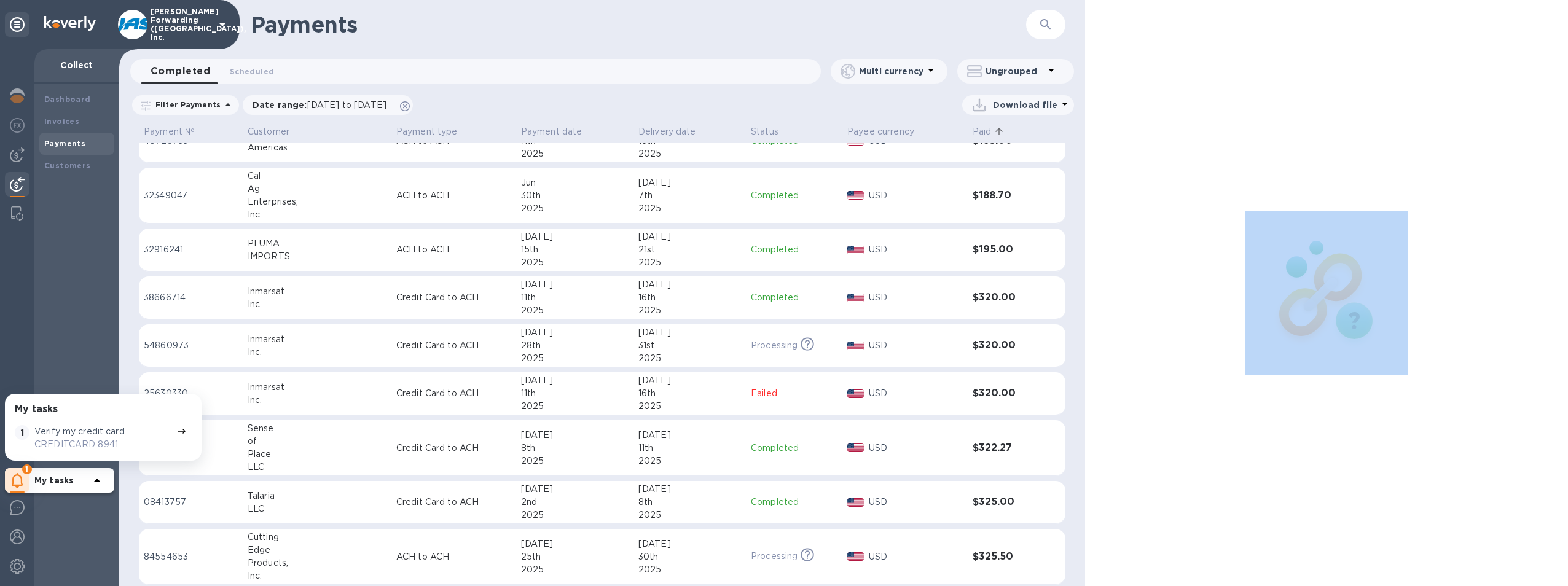 click on "Payment № Customer Payment type Payment date Delivery date Status Payee currency Paid 48347857 SN Credit Card to ACH Jul 27th 2025 Jul 30th 2025 Failed USD $1.00 78024977 ADVANCED MACHINE & TOOL Credit Card to ACH Jul 10th 2025 Jul 15th 2025 Completed USD $50.00 31901514 AQUATIC AV INC ACH to ACH Jul 16th 2025 Jul 22nd 2025 Completed USD $61.59 54277373 SEA CORP ACH to ACH Jul 11th 2025 Jul 16th 2025 Completed USD $90.00 82399049 bc ACH to ACH Jul 16th 2025 Jul 22nd 2025 Completed USD $95.00 74856676 FUN TECHNOLOGY INNOVATION USA INC ACH to ACH Jun 30th 2025 Jul 7th 2025 Completed USD $100.00 82016793 Best Coffee Gear Credit Card to ACH Jul 28th 2025 Jul 31st 2025 Processing This payment is under compliance review, which may take up to 3 business days. USD $100.00 17871359 CONCETTI NORTH AMERICA CORP Credit Card to ACH Jul 17th 2025 Jul 22nd 2025 Completed USD $127.50 01675997 Shalby Advanced Technologies ACH to ACH Jun 30th 2025 Jul 8th 2025 Completed USD $135.00 25246754 Olympia Tile USA INC DBA alphatile" at bounding box center [602, 354] 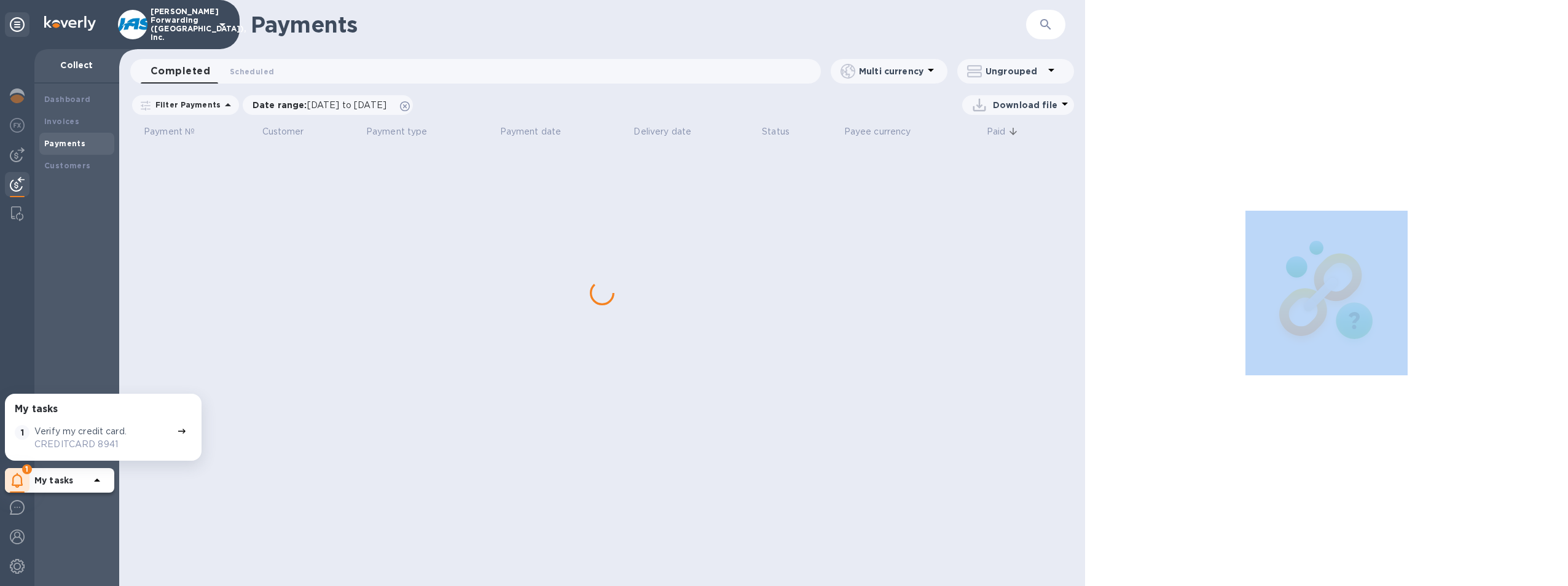 scroll, scrollTop: 0, scrollLeft: 0, axis: both 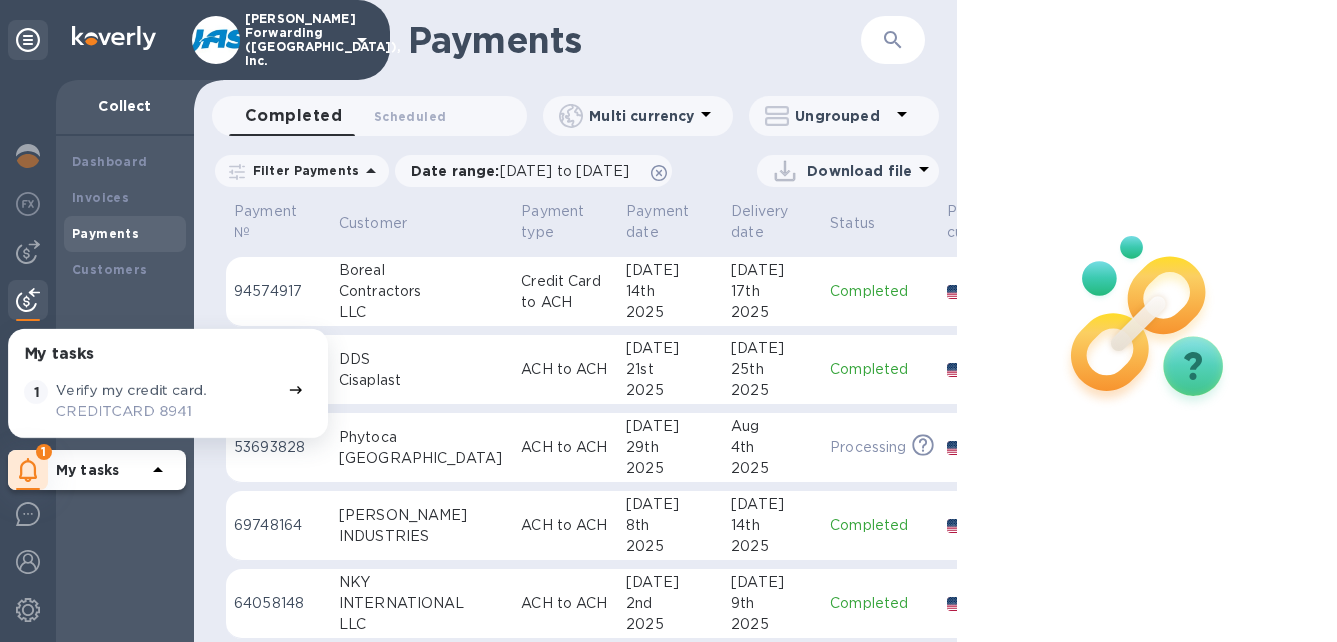 click on "Payments" at bounding box center [615, 40] 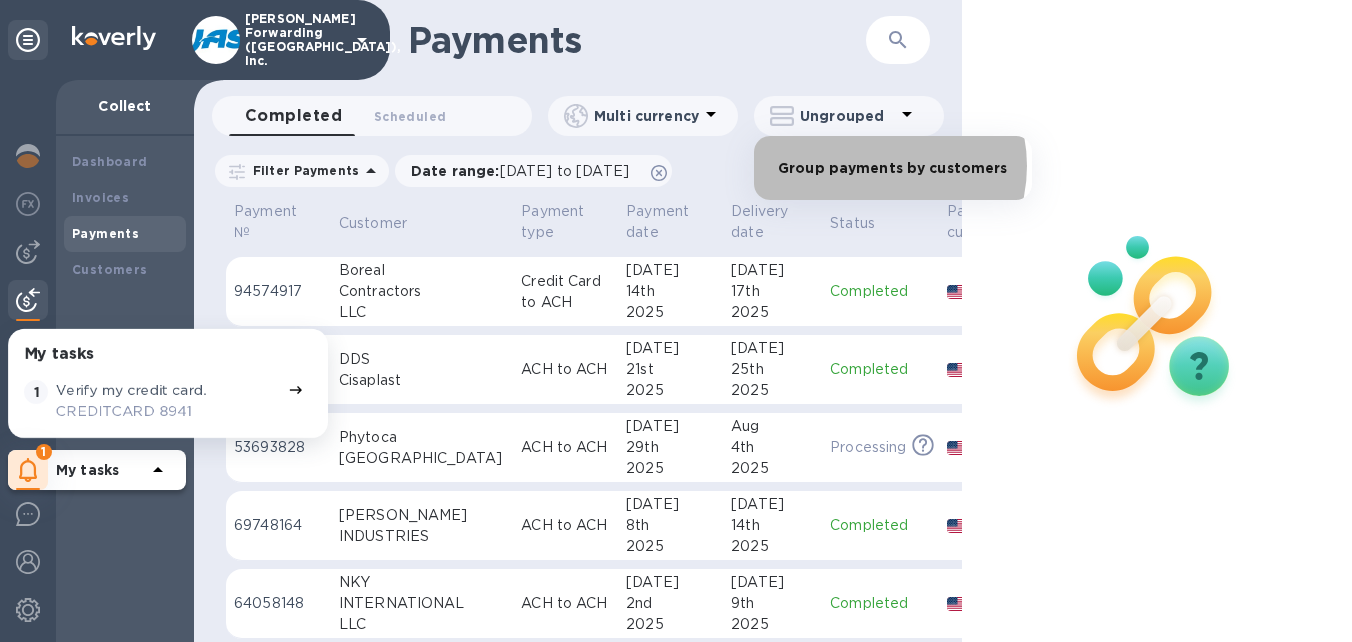 click on "Group payments by customers" at bounding box center [893, 168] 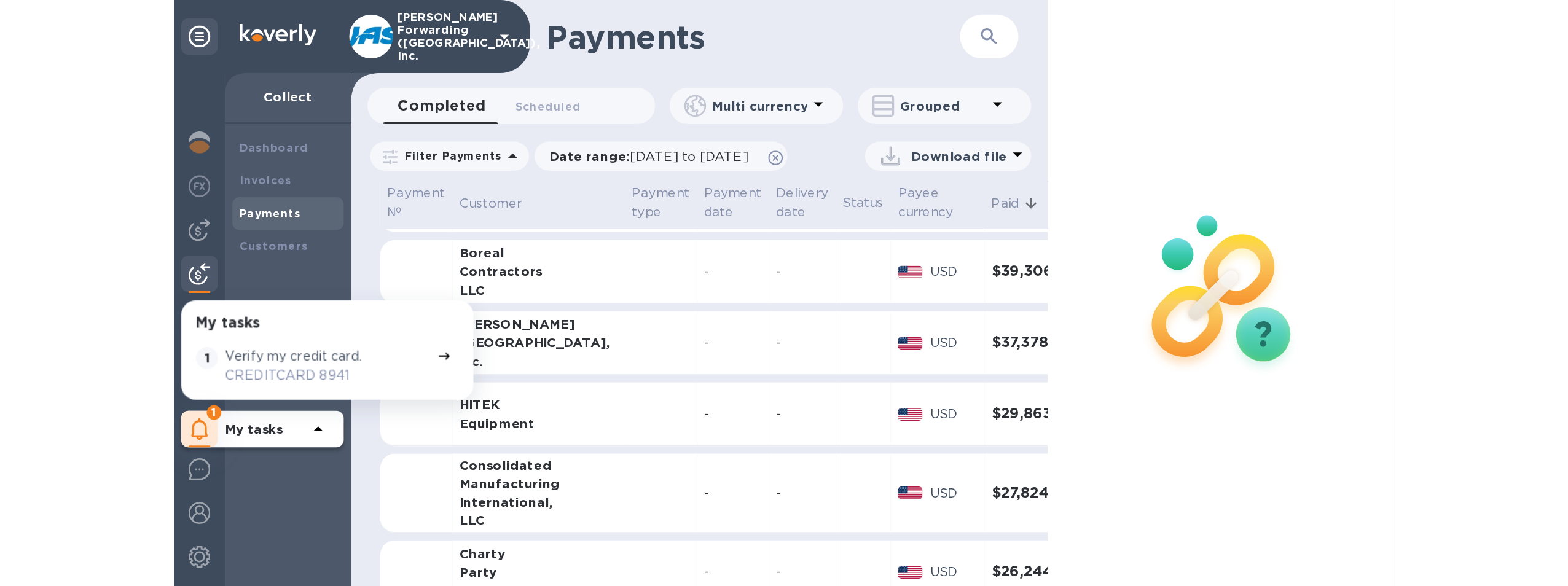 scroll, scrollTop: 491, scrollLeft: 0, axis: vertical 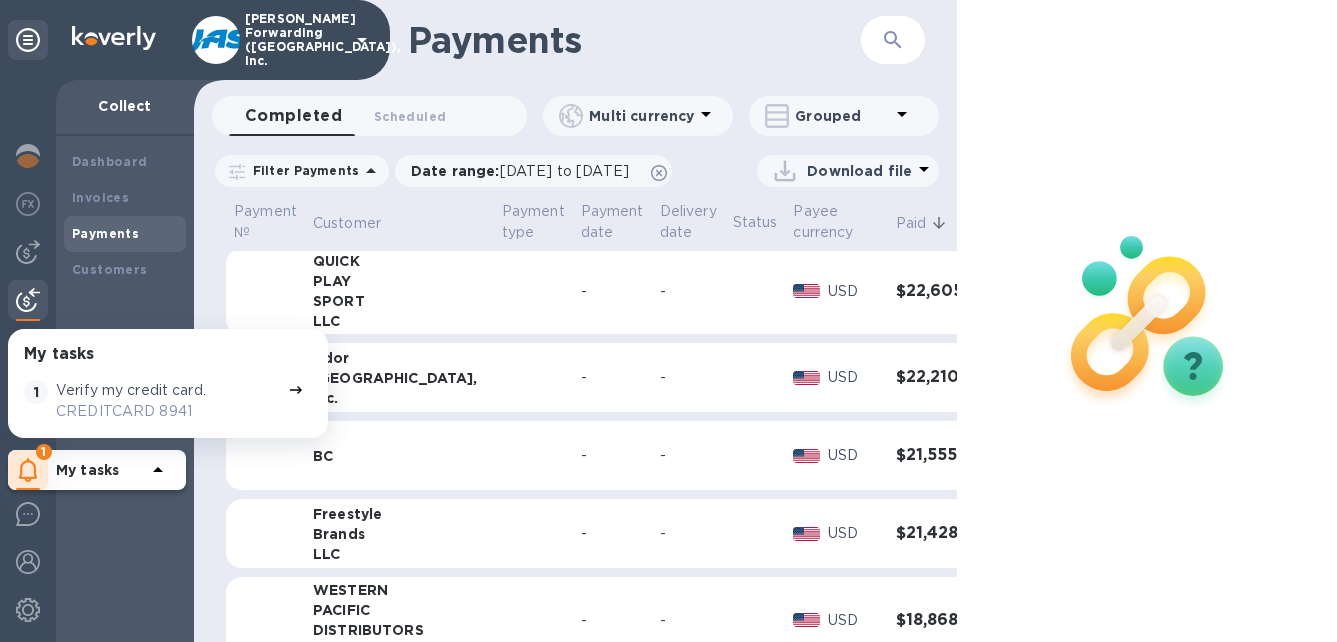 click on "Verify my credit card. CREDITCARD 8941" at bounding box center (168, 401) 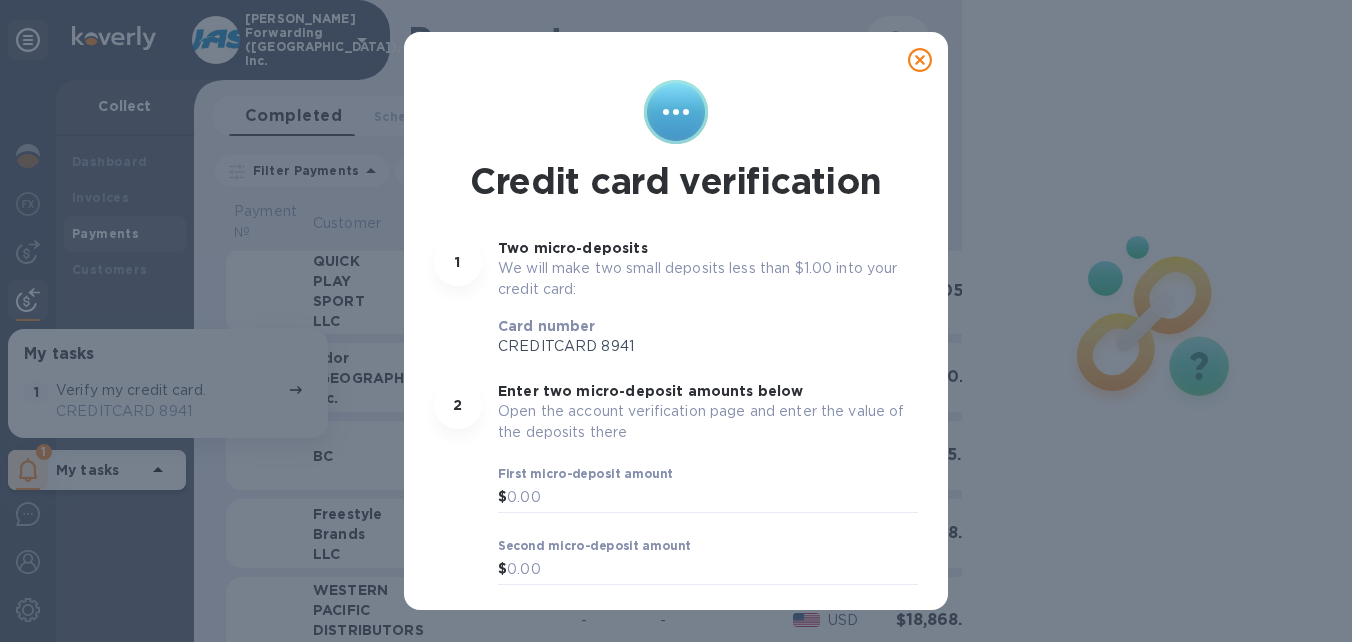 click 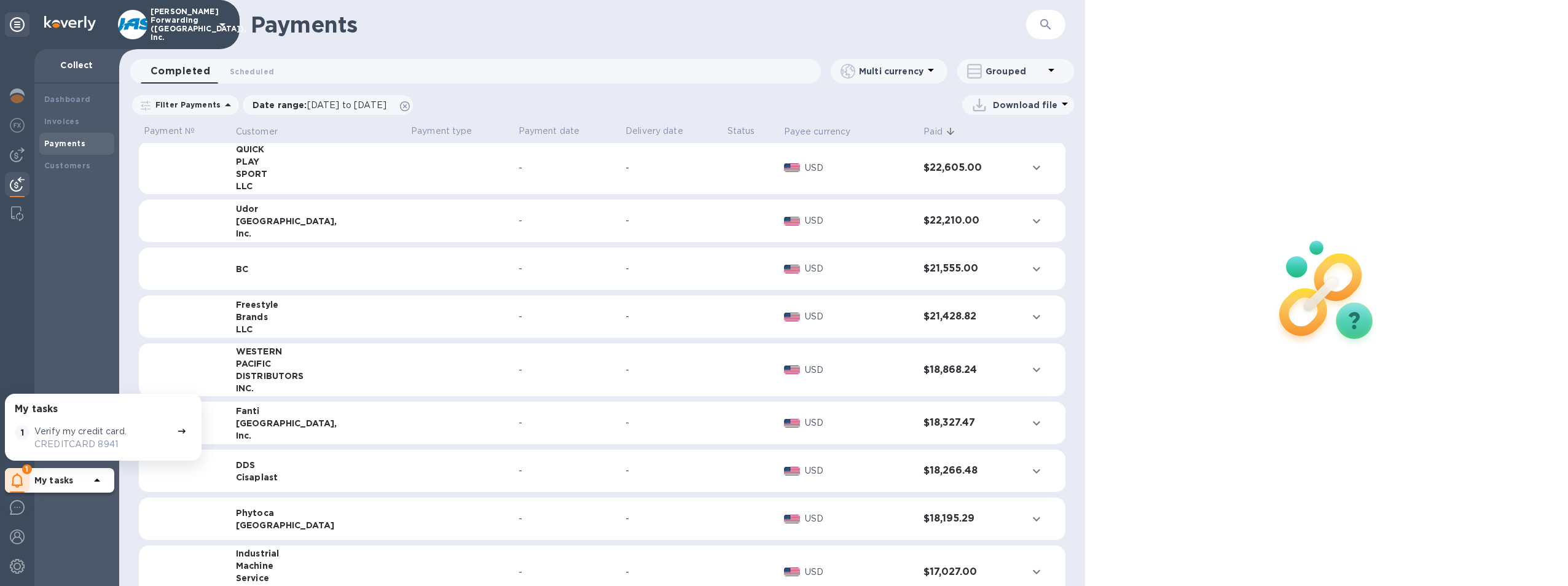 scroll, scrollTop: 480, scrollLeft: 0, axis: vertical 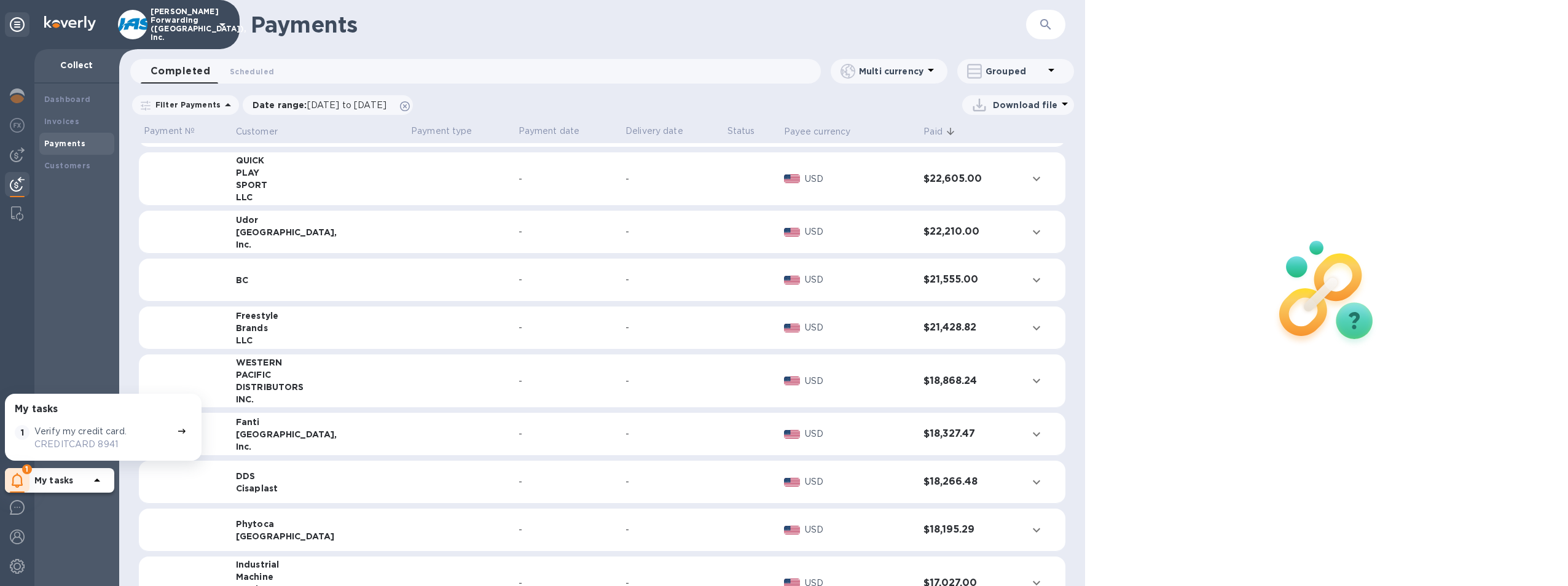 click 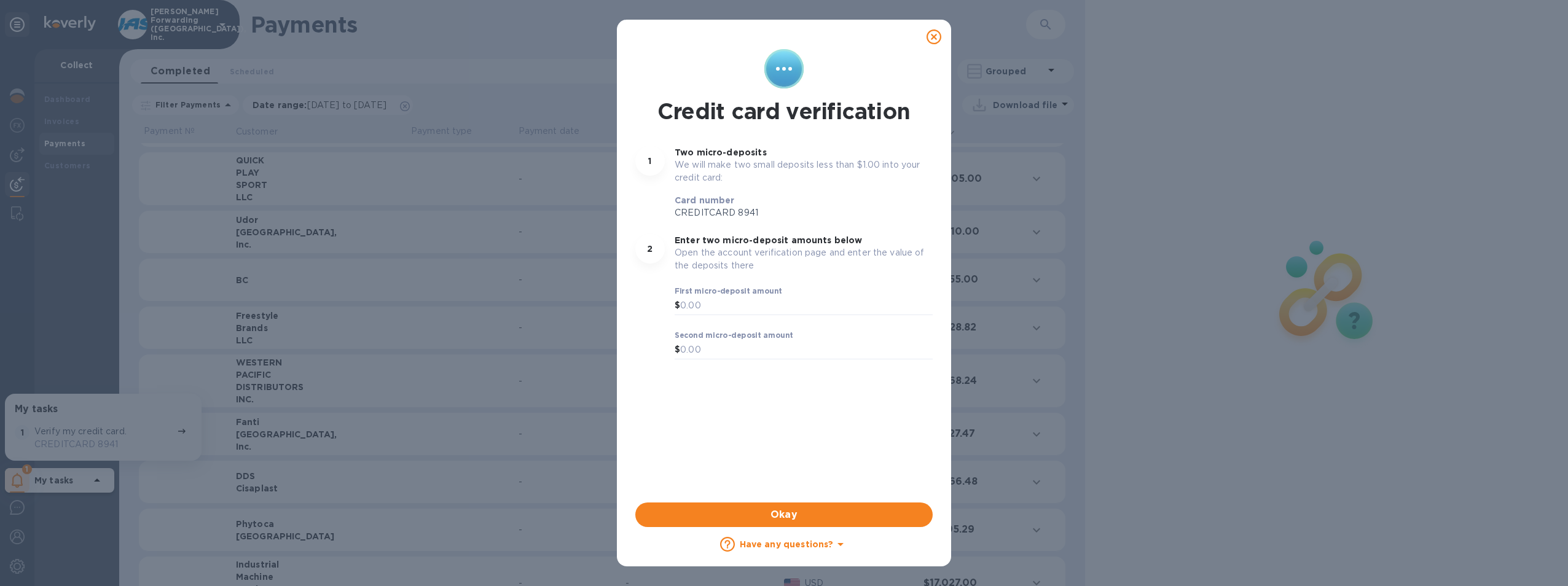 click on "Have any questions?" at bounding box center [786, 544] 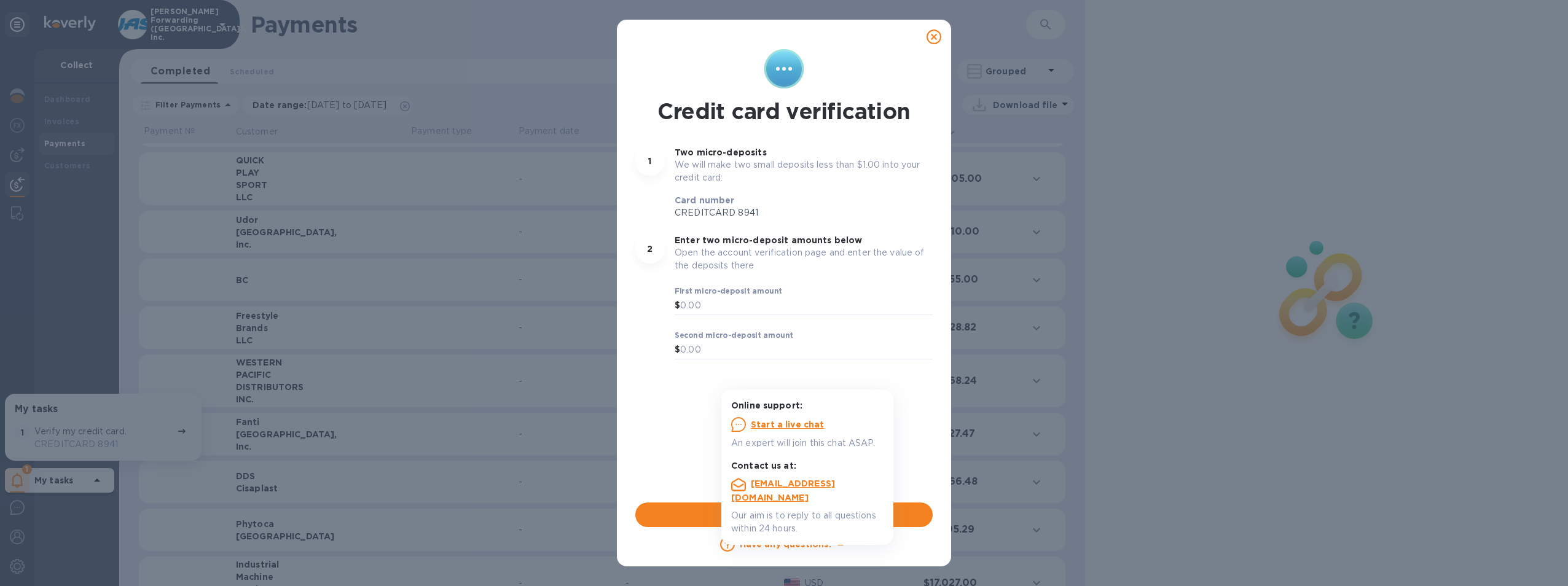 click 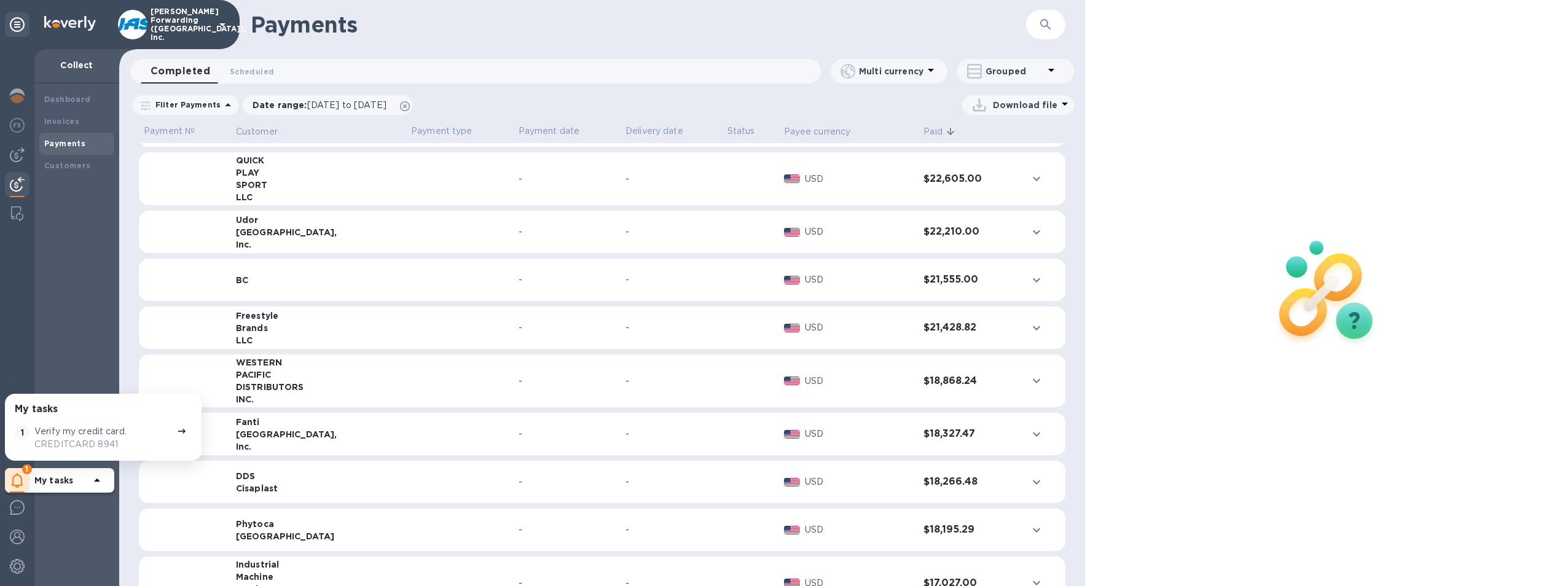 click on "Dashboard Invoices Payments Customers" at bounding box center (77, 335) 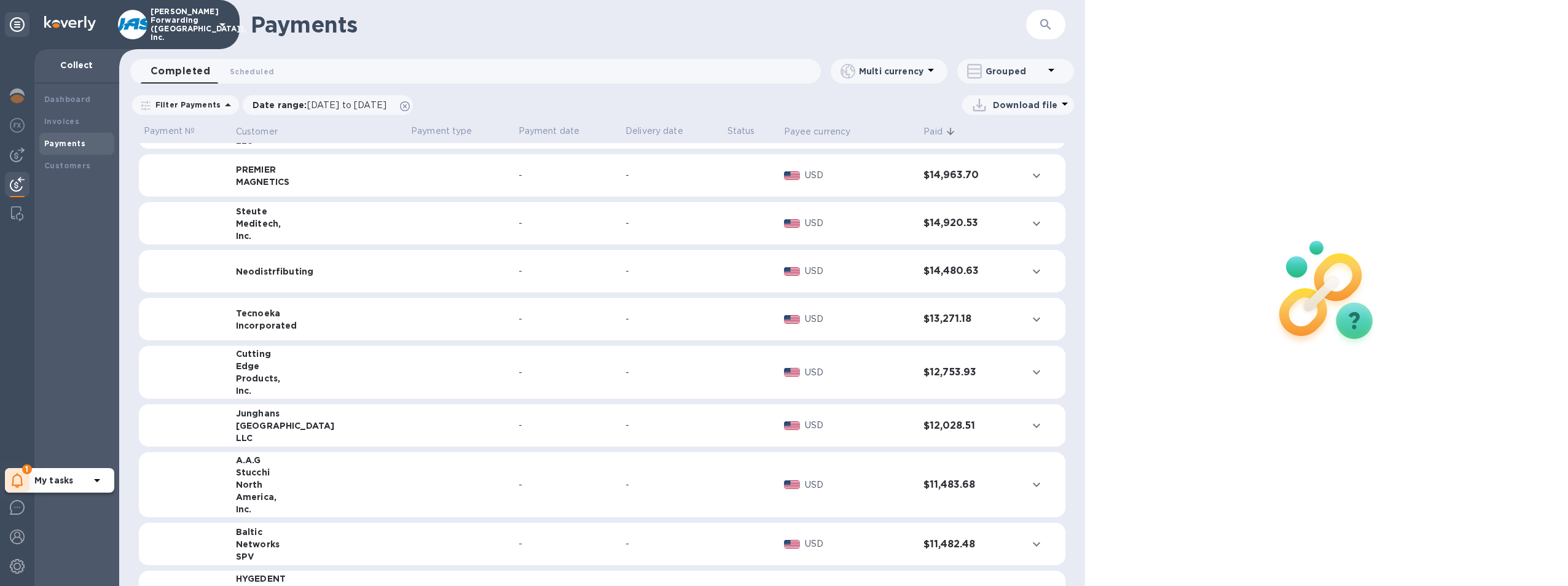scroll, scrollTop: 1156, scrollLeft: 0, axis: vertical 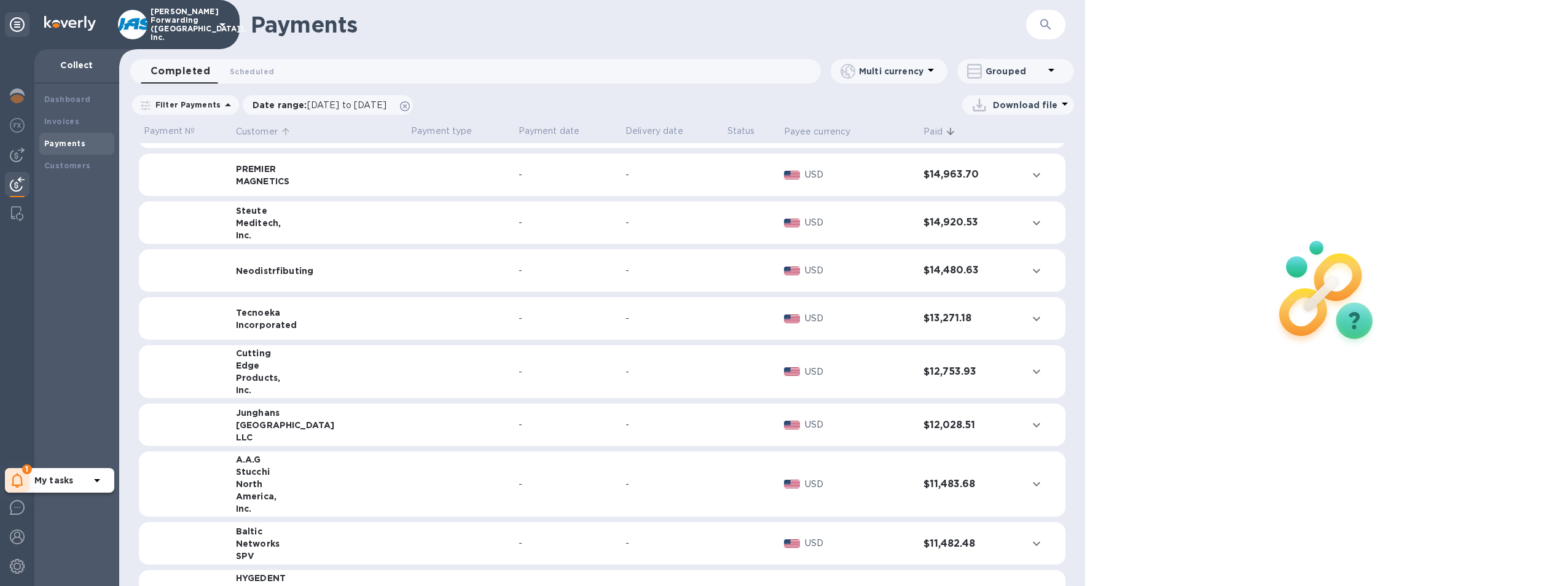 click on "Customer" at bounding box center [257, 131] 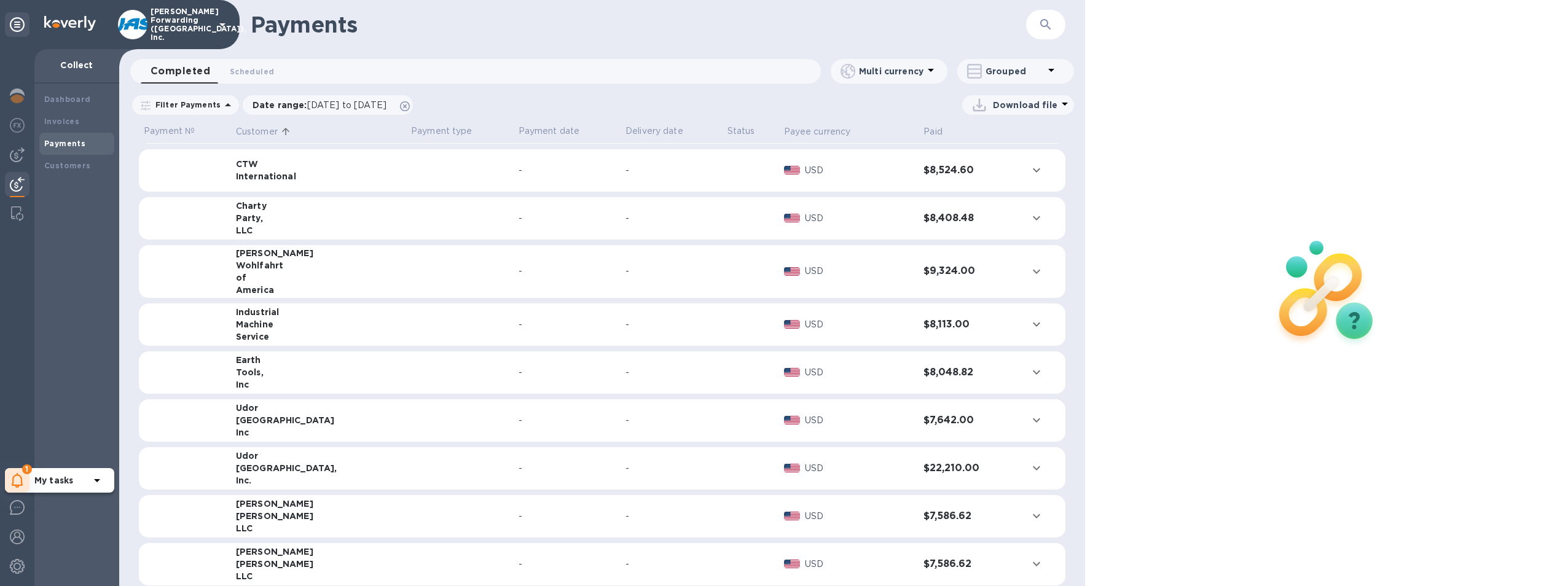 scroll, scrollTop: 2009, scrollLeft: 0, axis: vertical 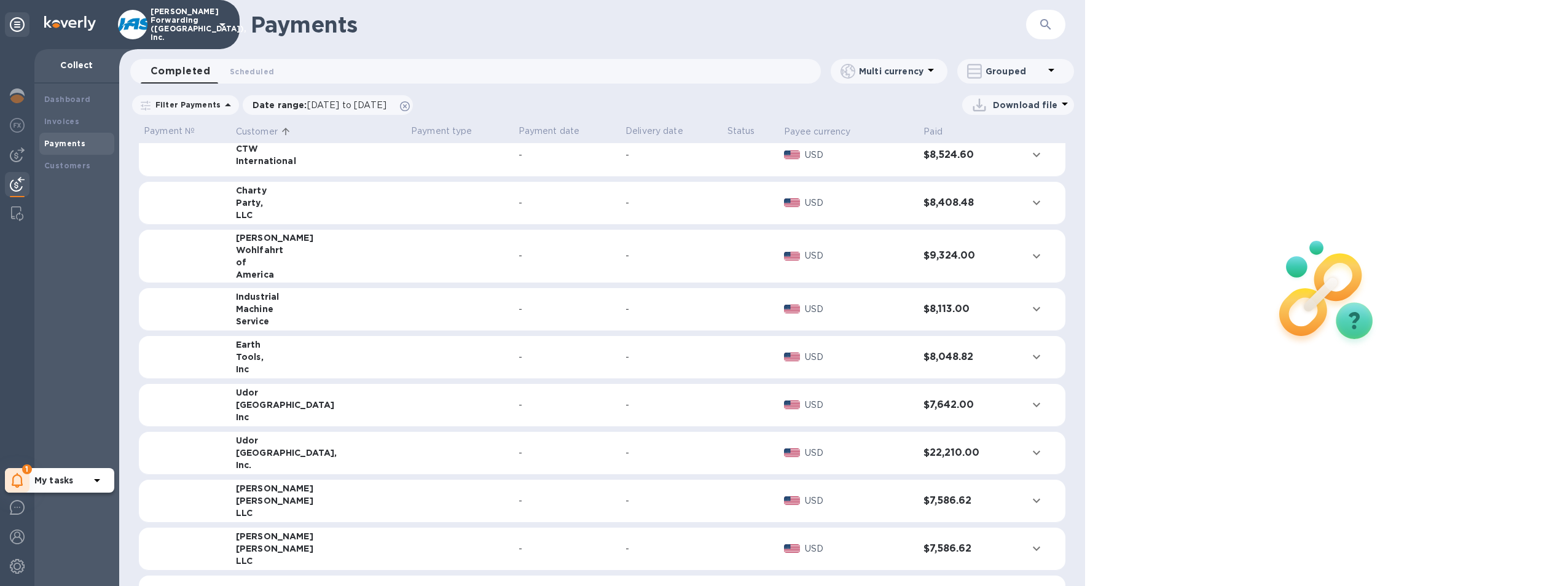 click on "Stern" at bounding box center (318, 501) 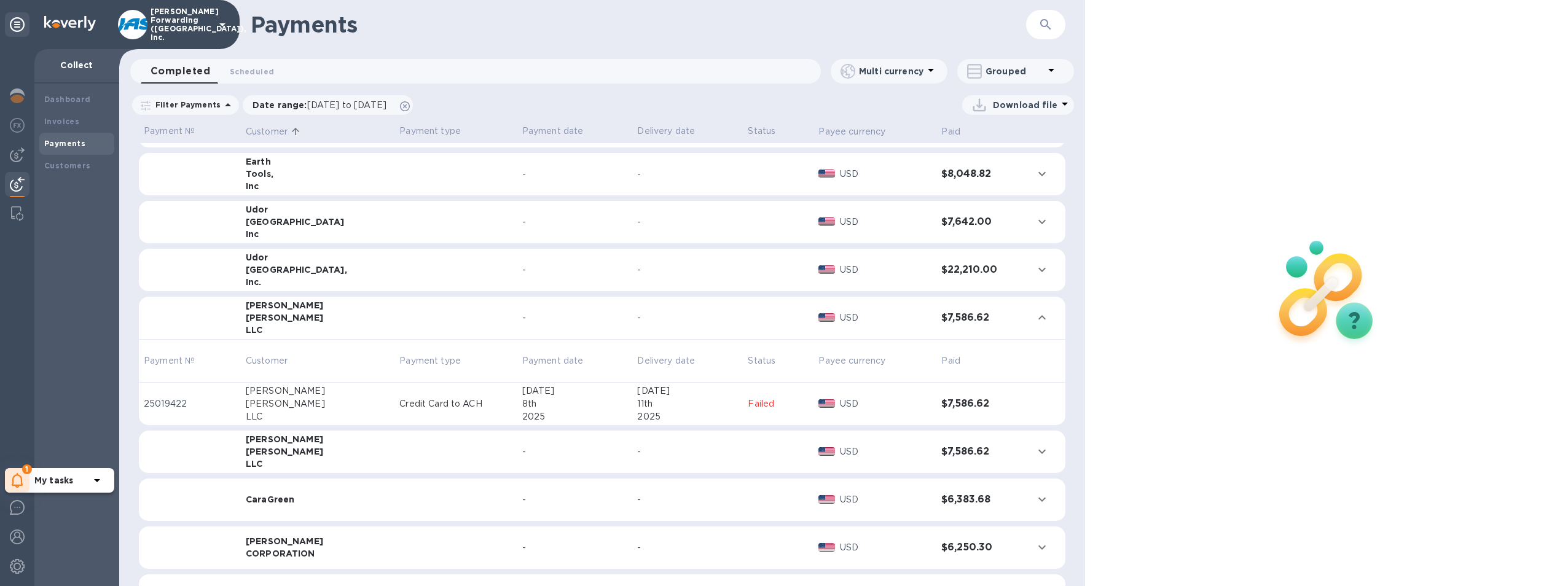 scroll, scrollTop: 2193, scrollLeft: 0, axis: vertical 